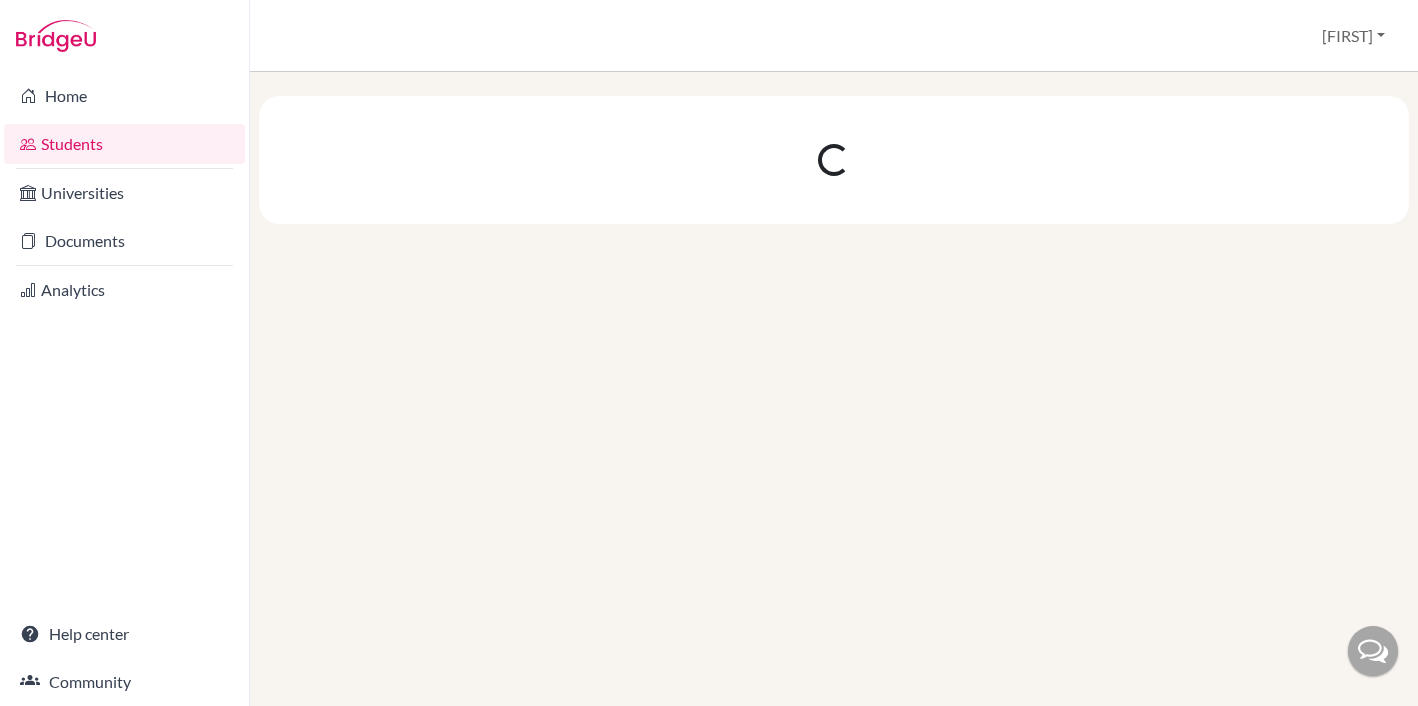 scroll, scrollTop: 0, scrollLeft: 0, axis: both 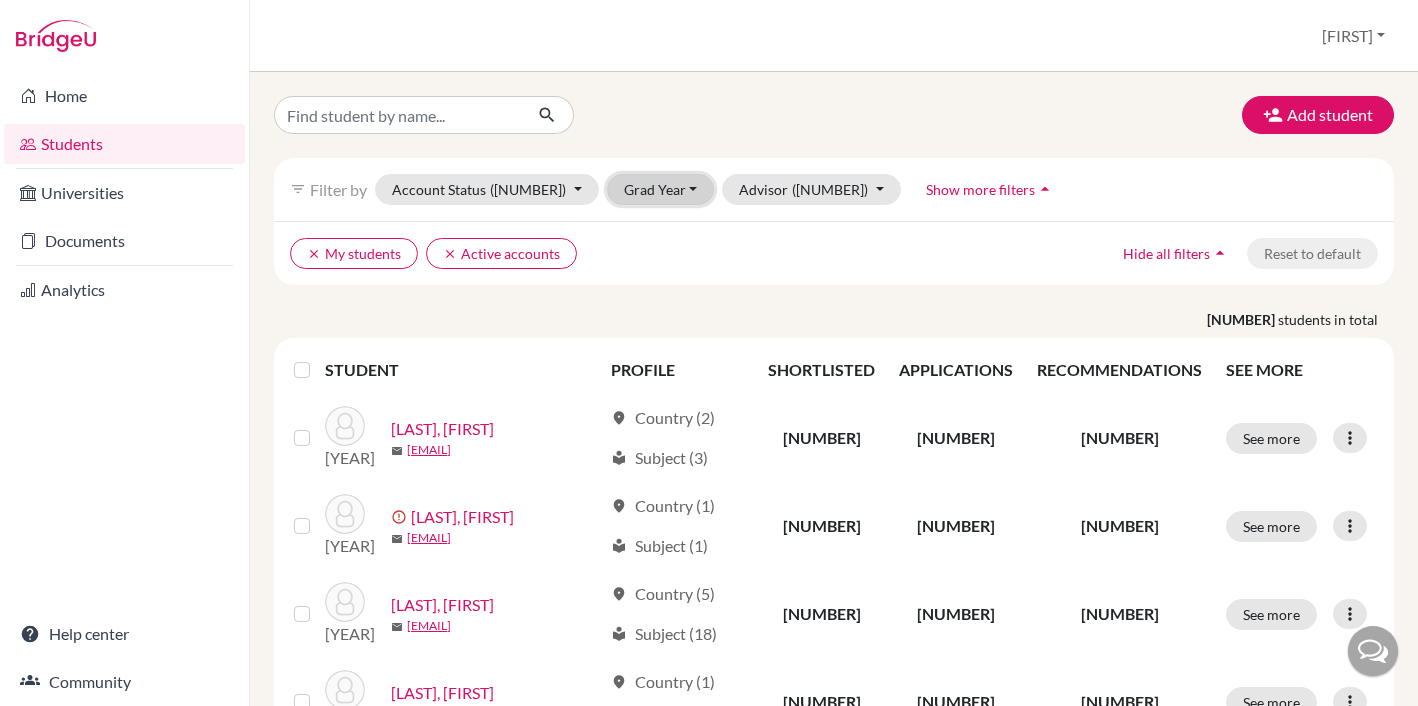 click on "Grad Year" at bounding box center (661, 189) 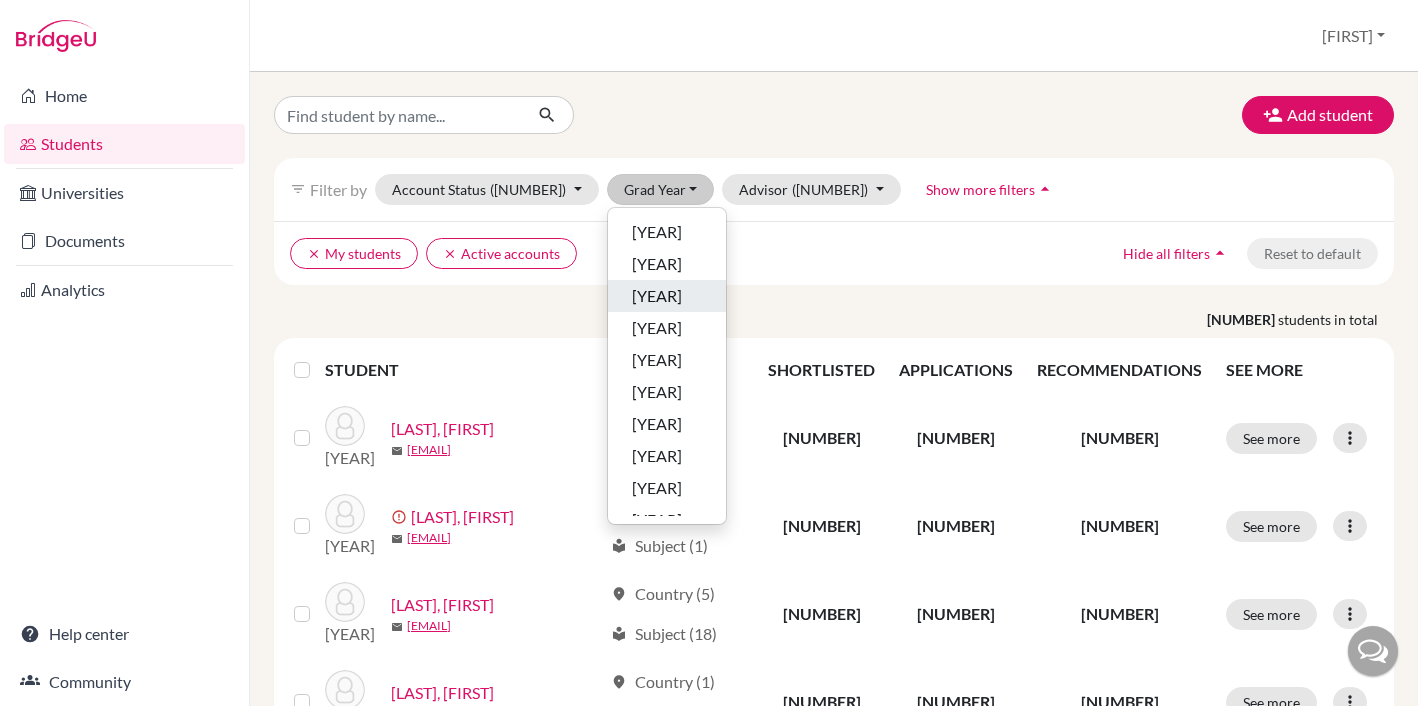 click on "2026" at bounding box center (667, 296) 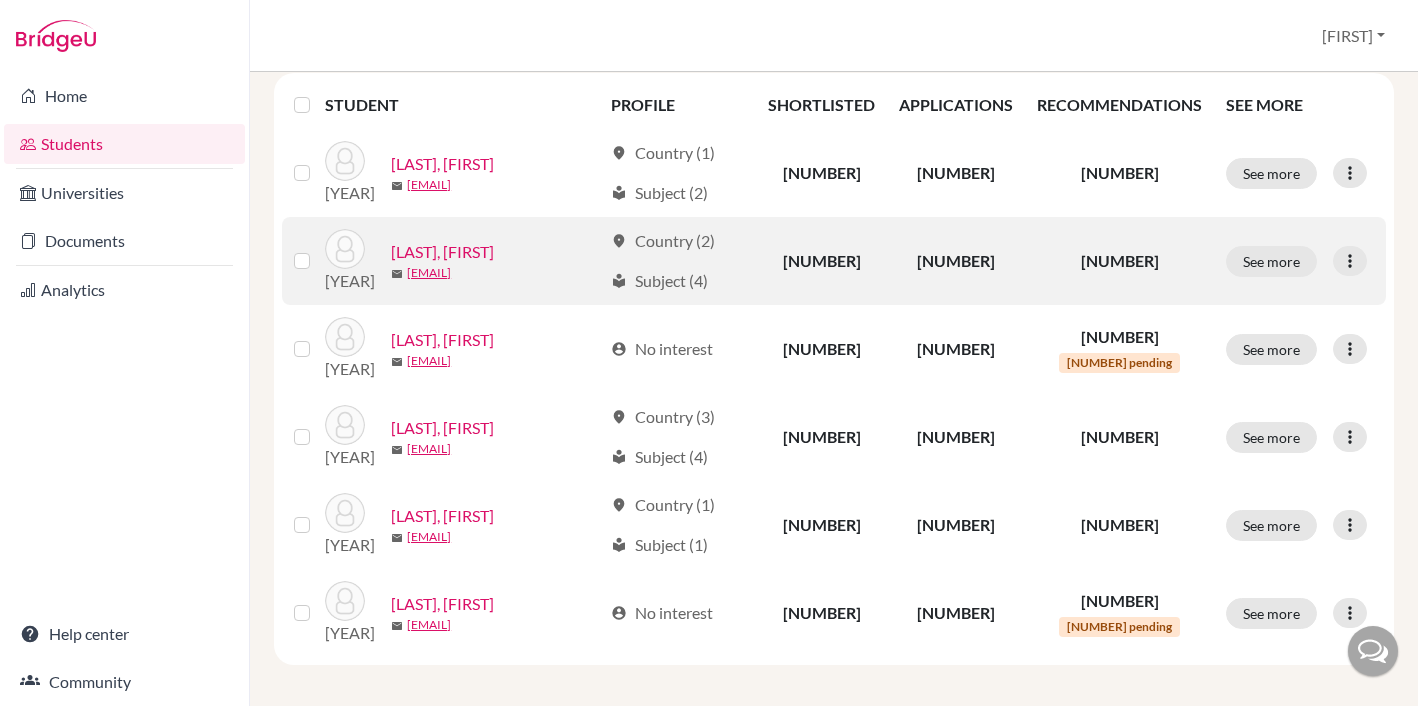 scroll, scrollTop: 272, scrollLeft: 0, axis: vertical 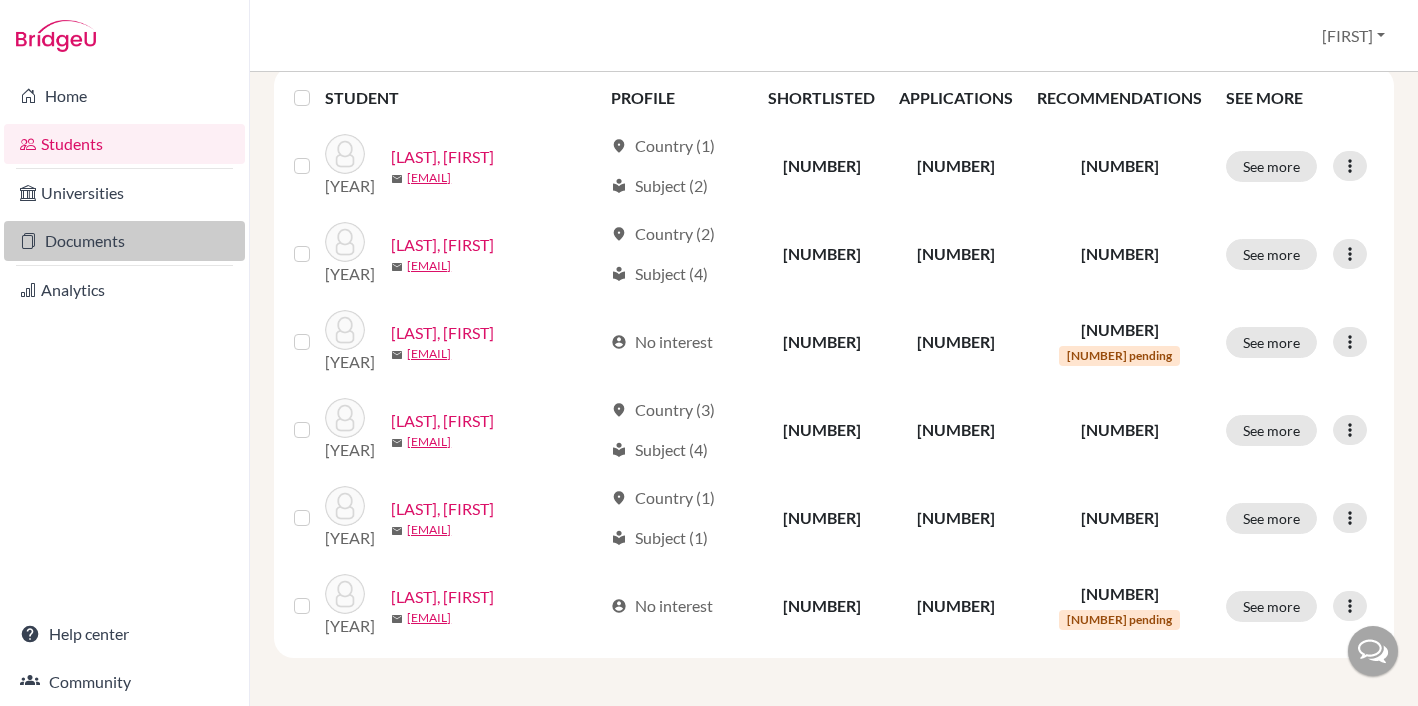 click on "Documents" at bounding box center [124, 241] 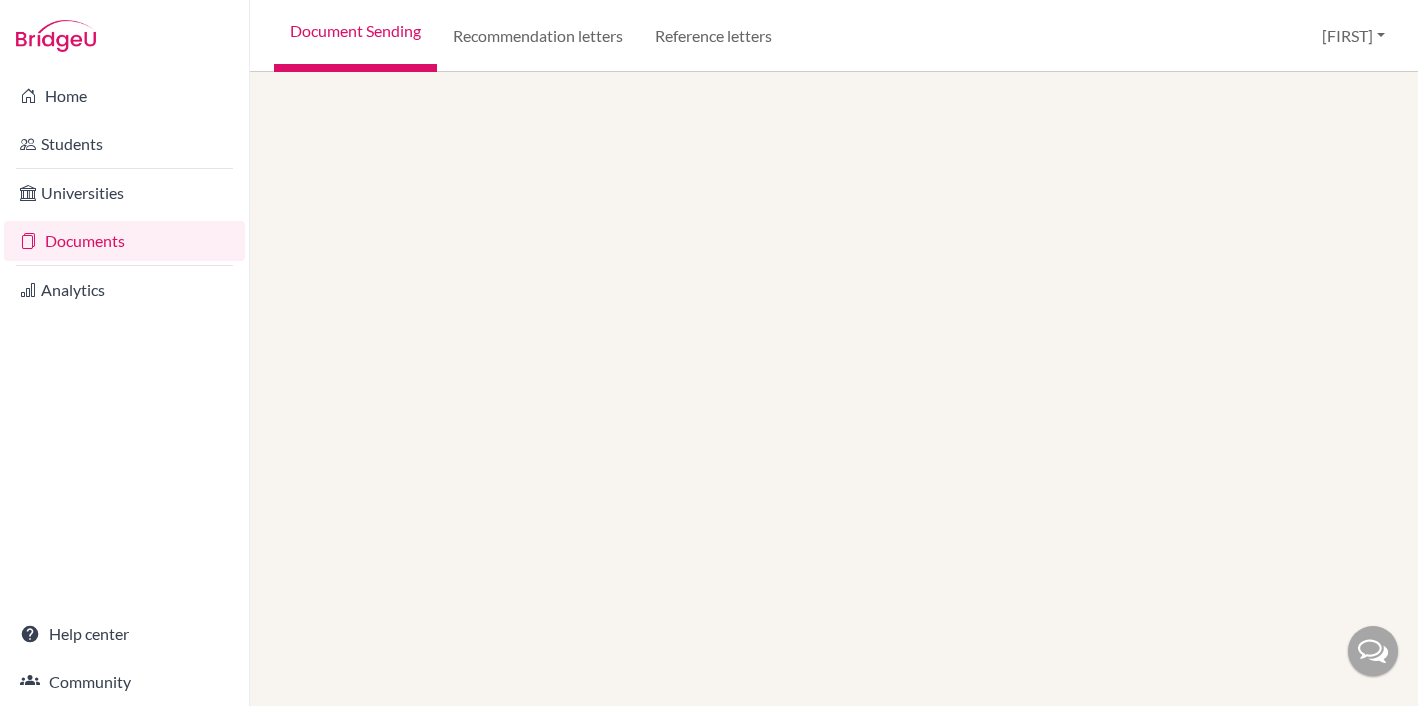scroll, scrollTop: 0, scrollLeft: 0, axis: both 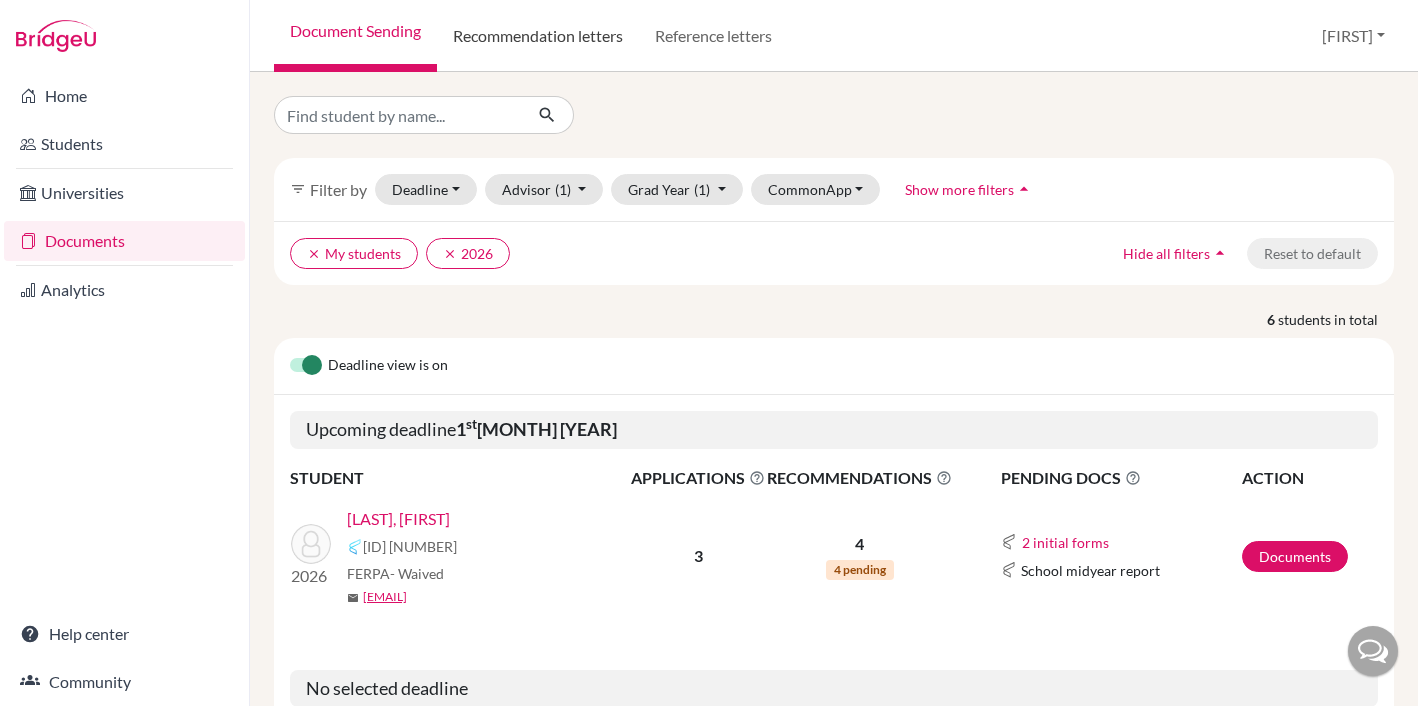 click on "Recommendation letters" at bounding box center (538, 36) 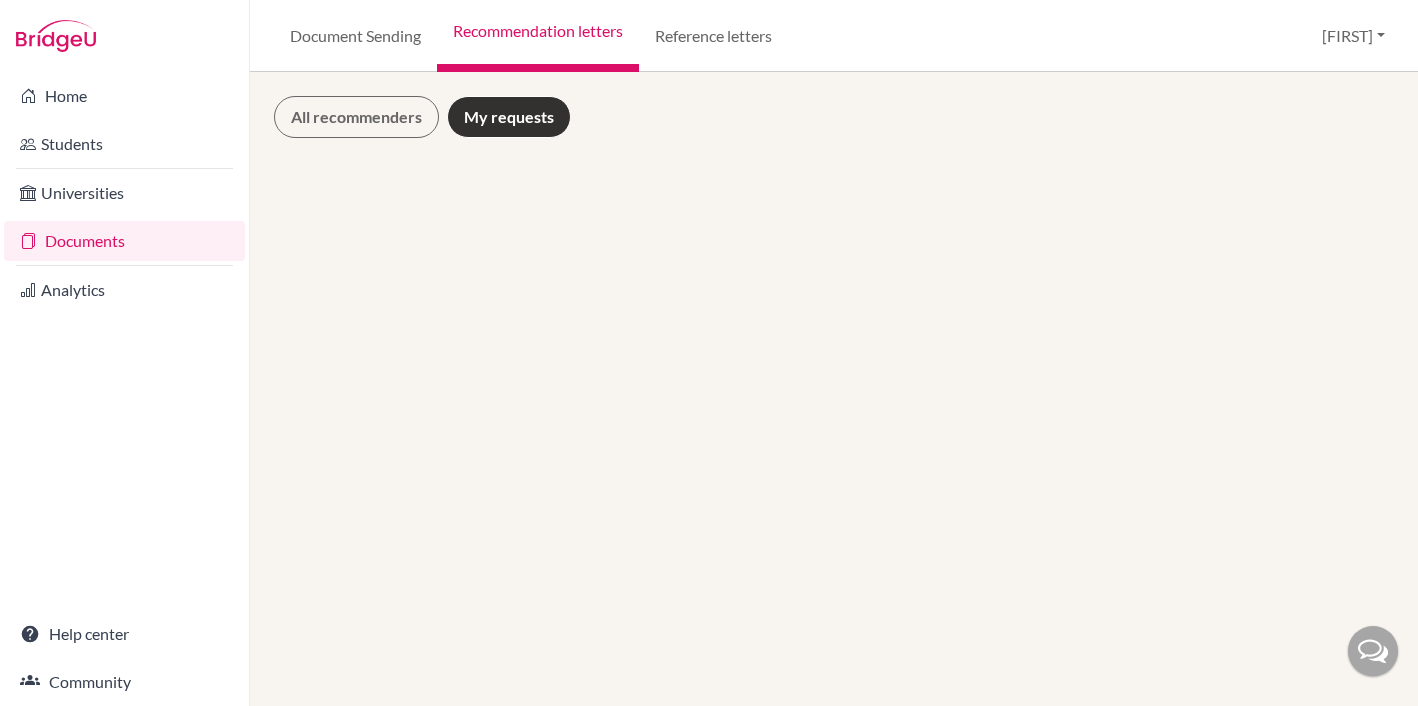 scroll, scrollTop: 0, scrollLeft: 0, axis: both 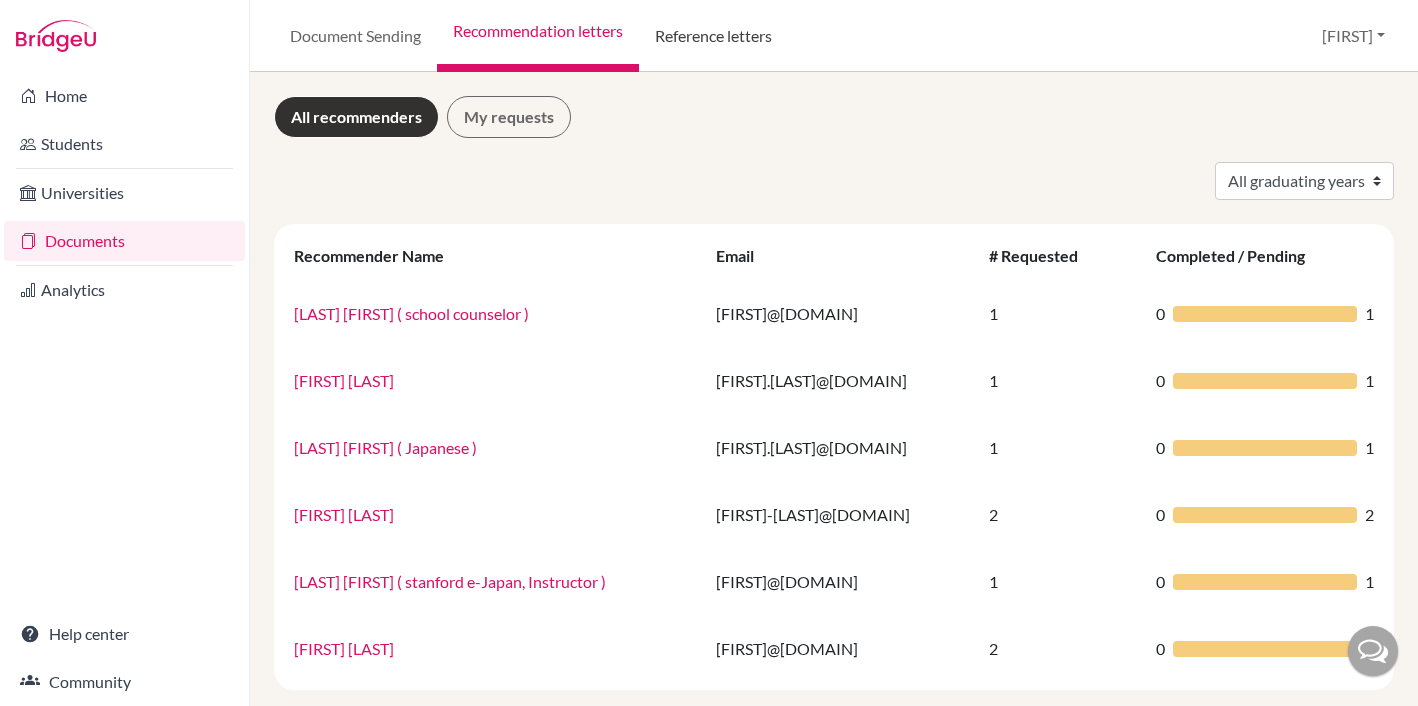 click on "Reference letters" at bounding box center [713, 36] 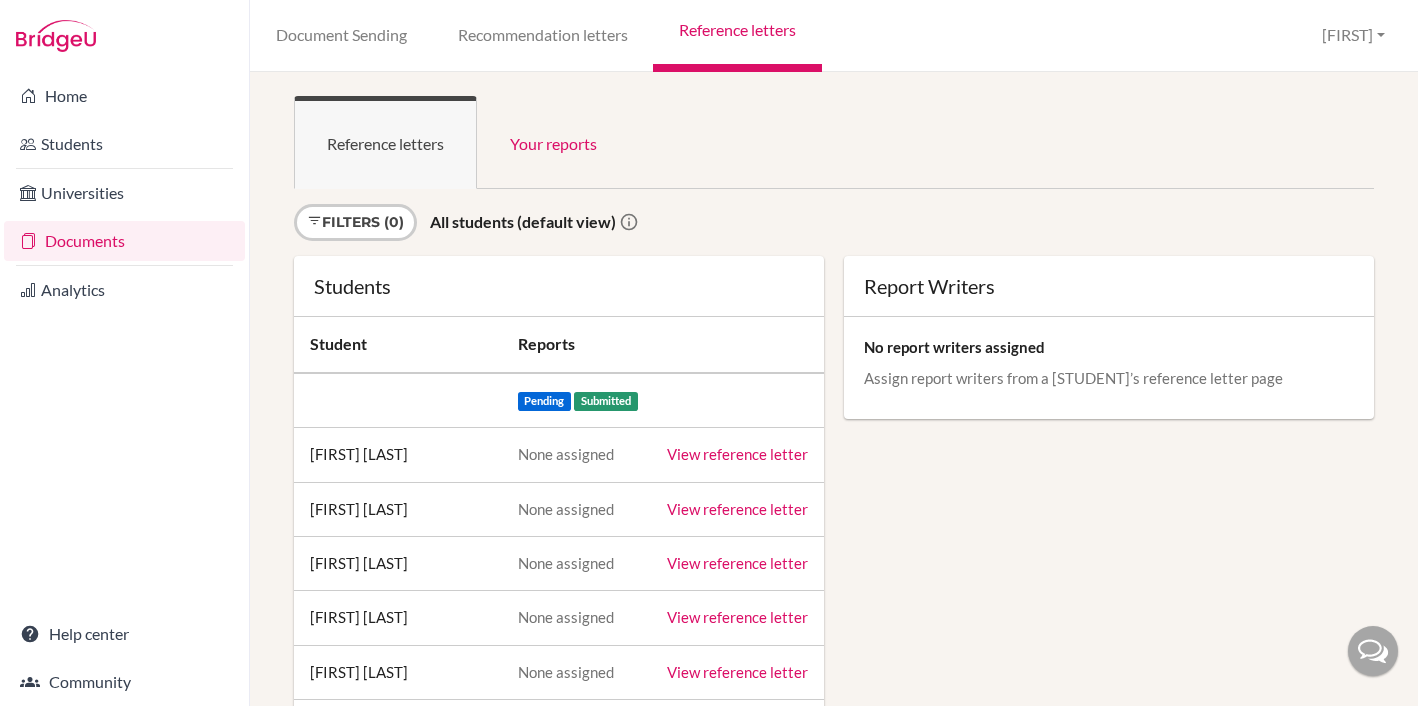 scroll, scrollTop: 0, scrollLeft: 0, axis: both 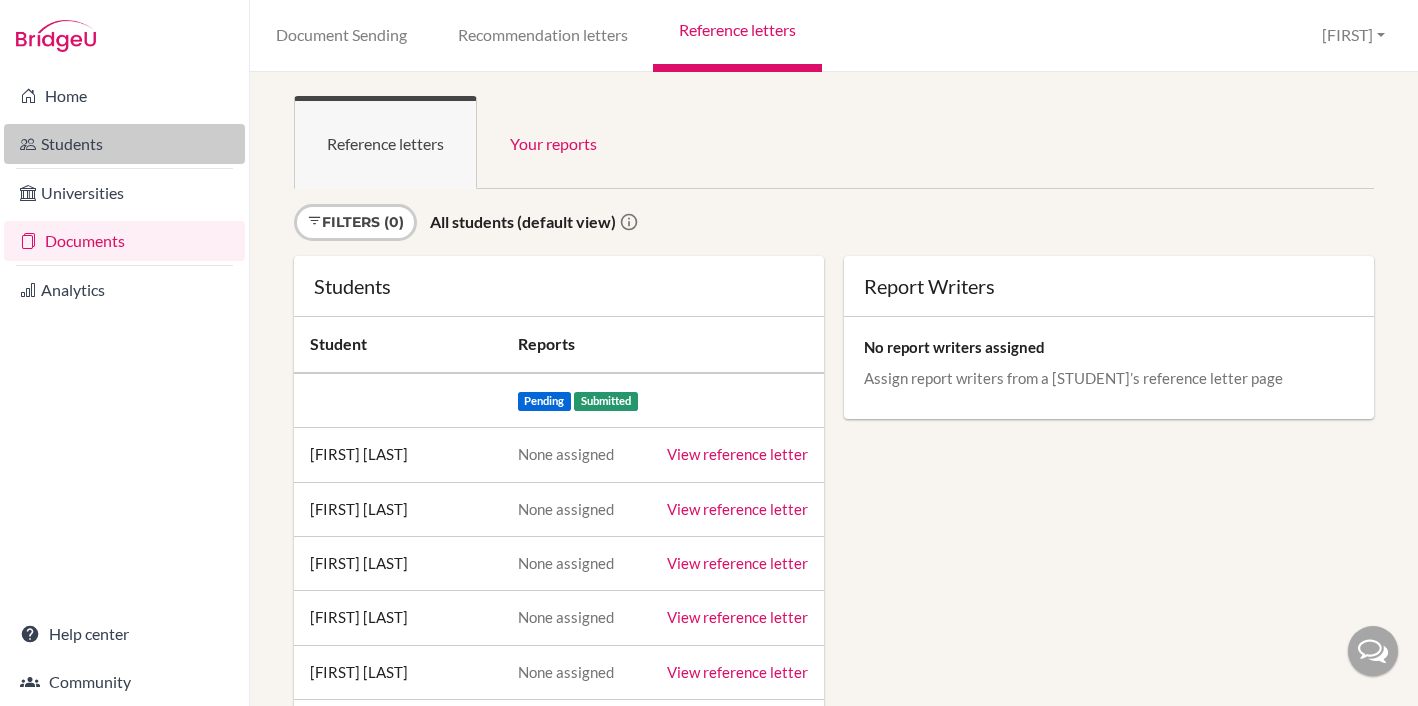 click on "Students" at bounding box center (124, 144) 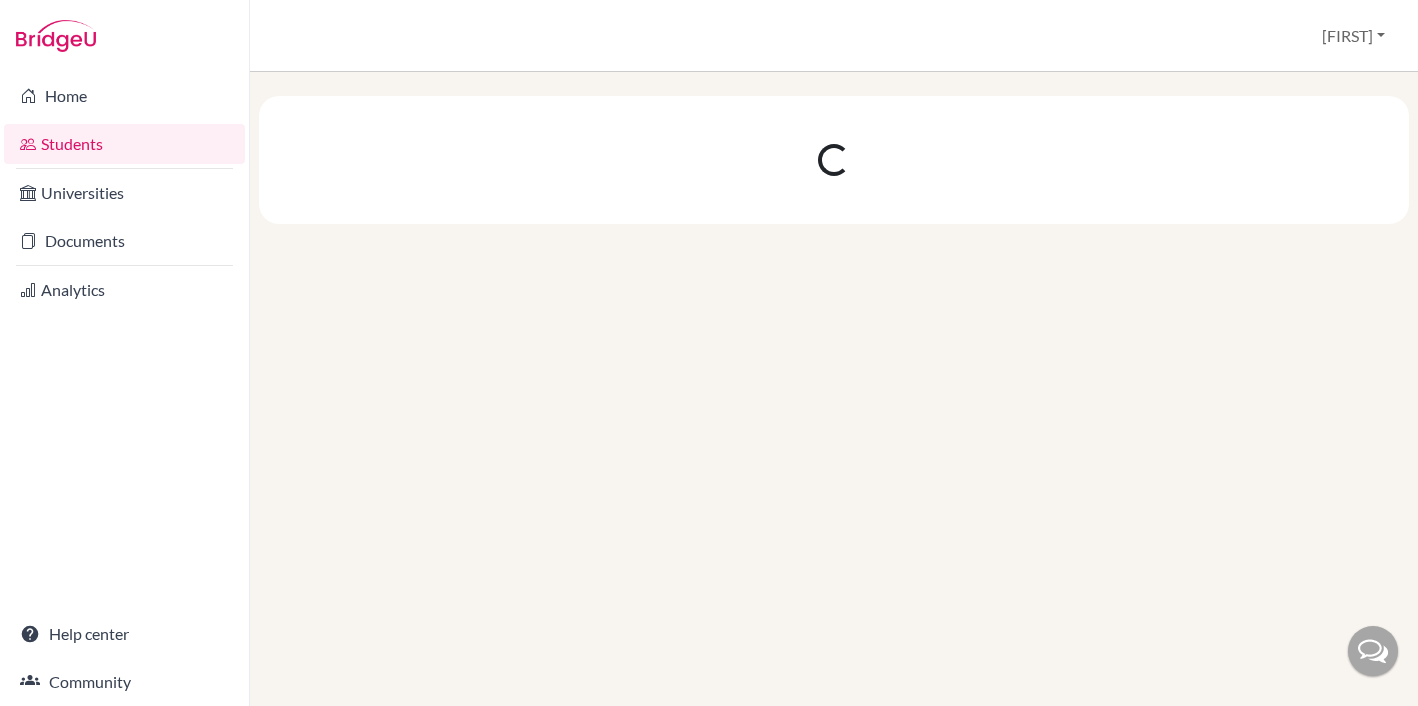 scroll, scrollTop: 0, scrollLeft: 0, axis: both 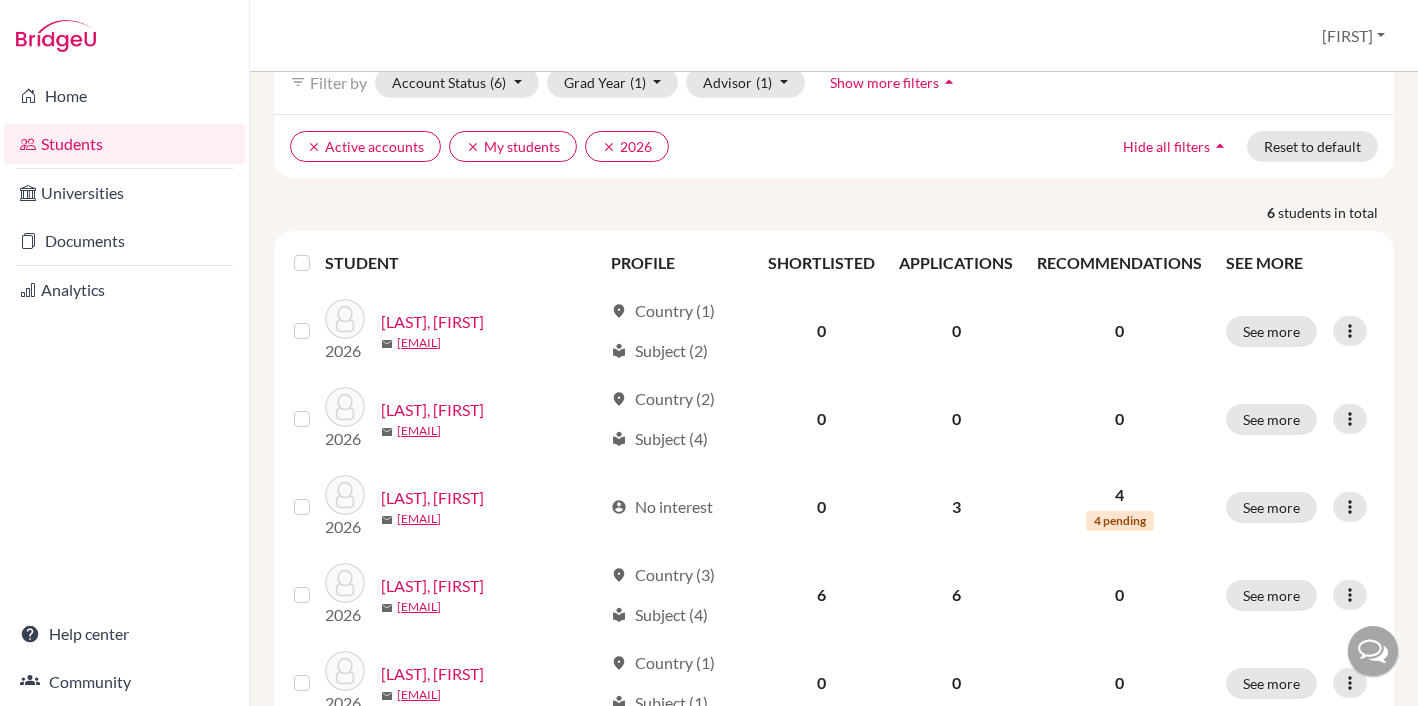 click at bounding box center (306, 263) 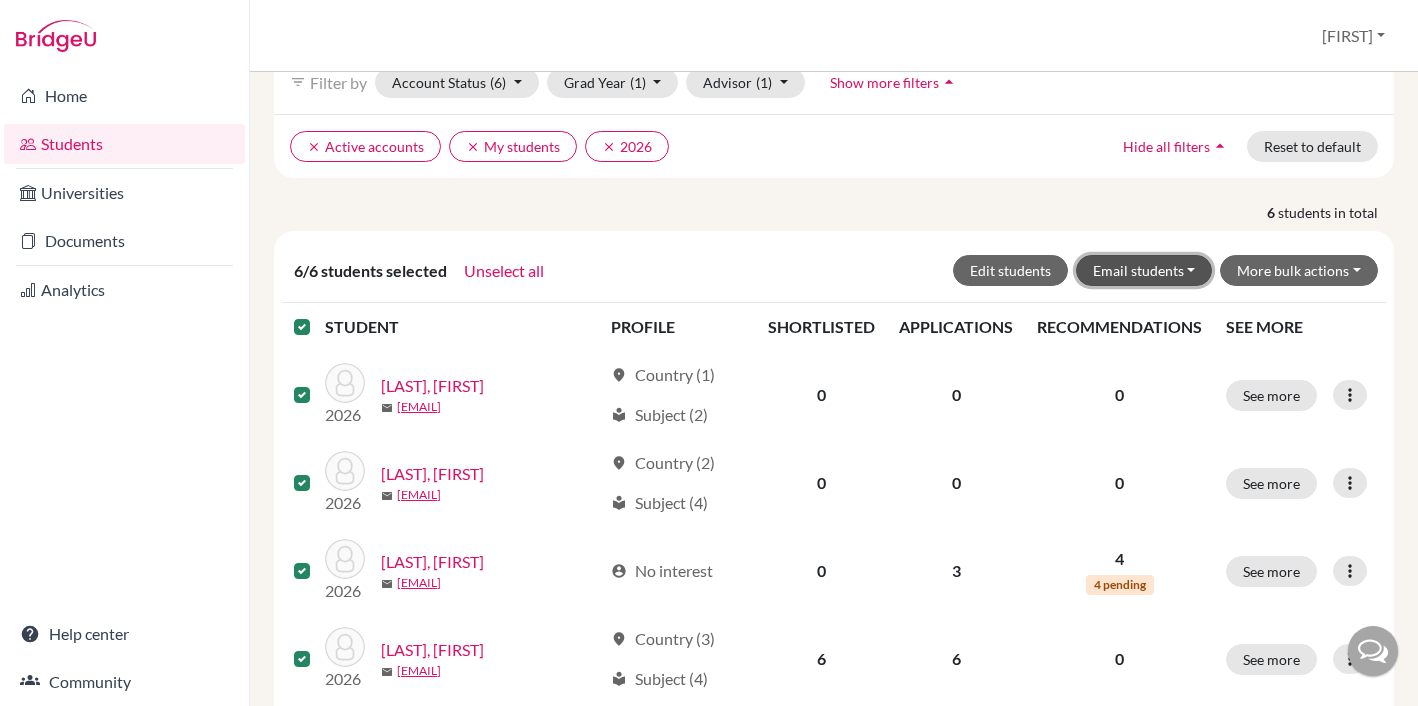 click on "Email students" at bounding box center (1144, 270) 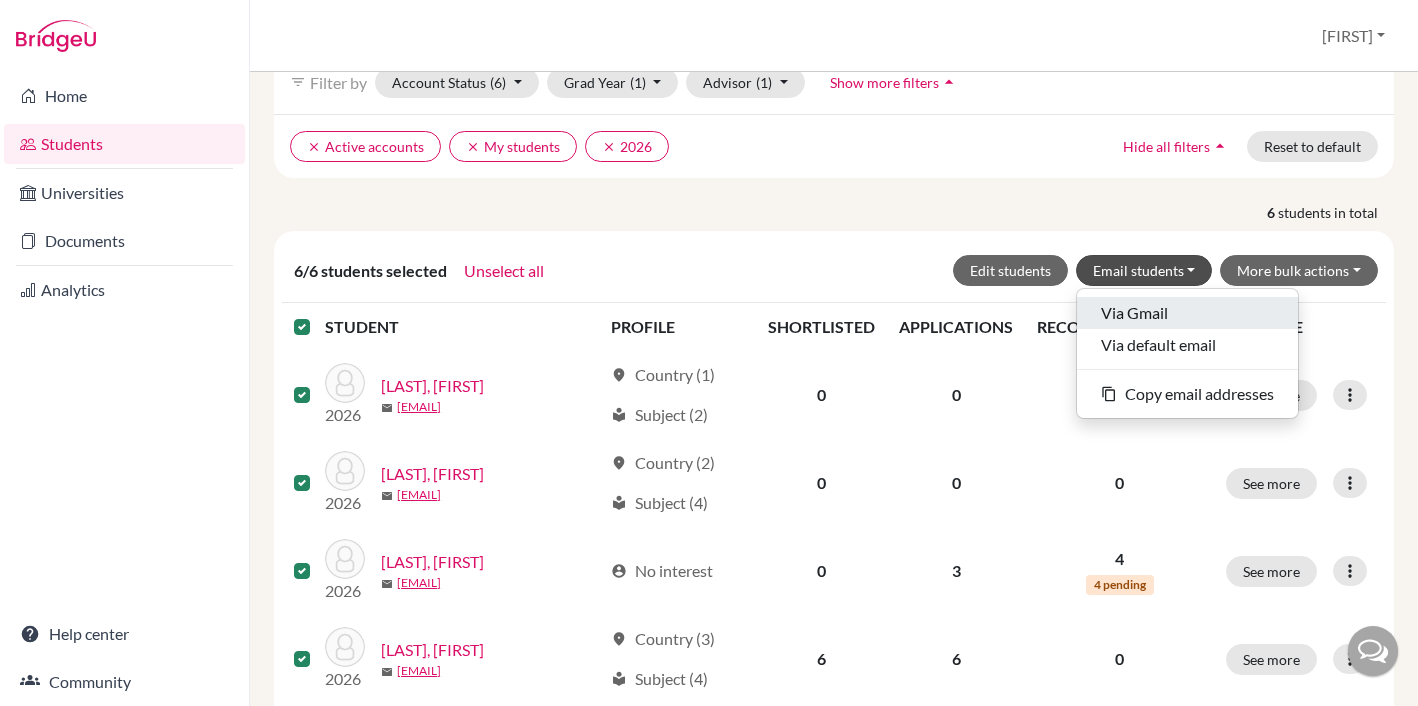click on "Via Gmail" at bounding box center [1187, 313] 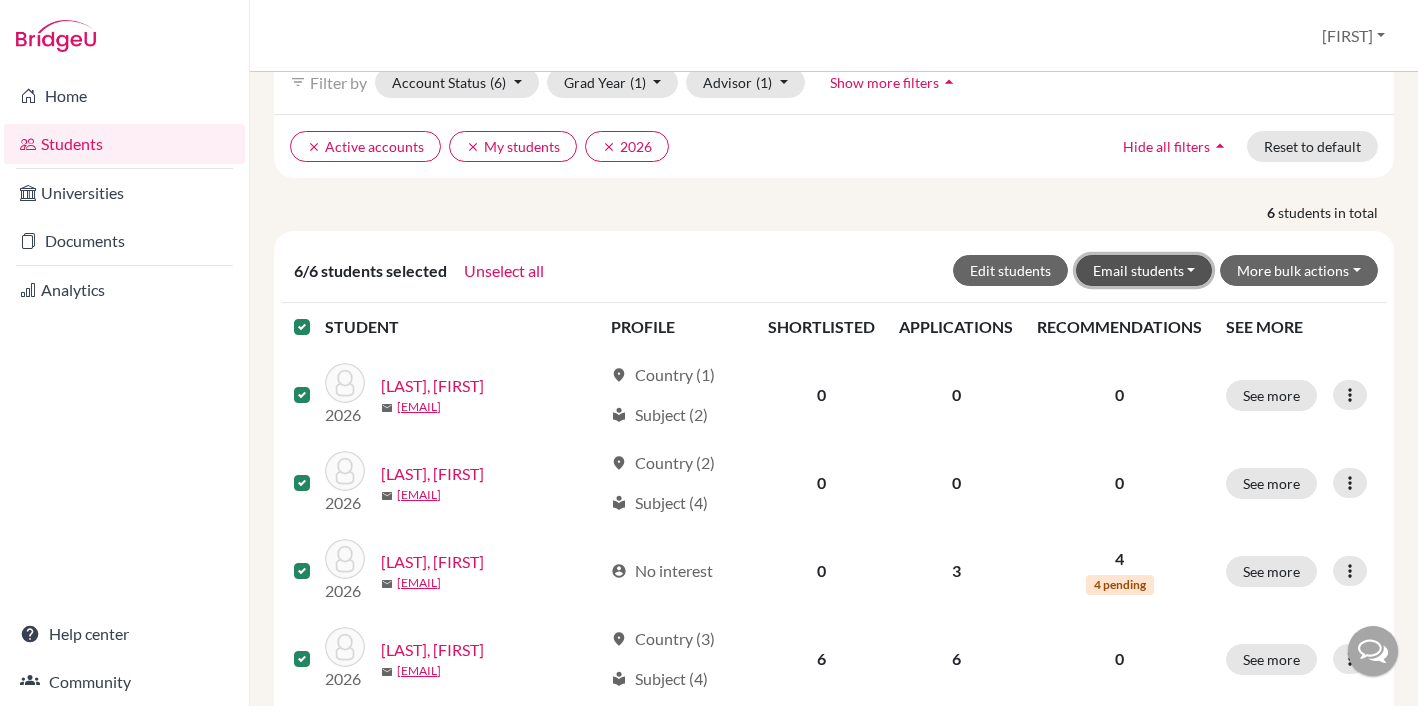 click on "Email students" at bounding box center [1144, 270] 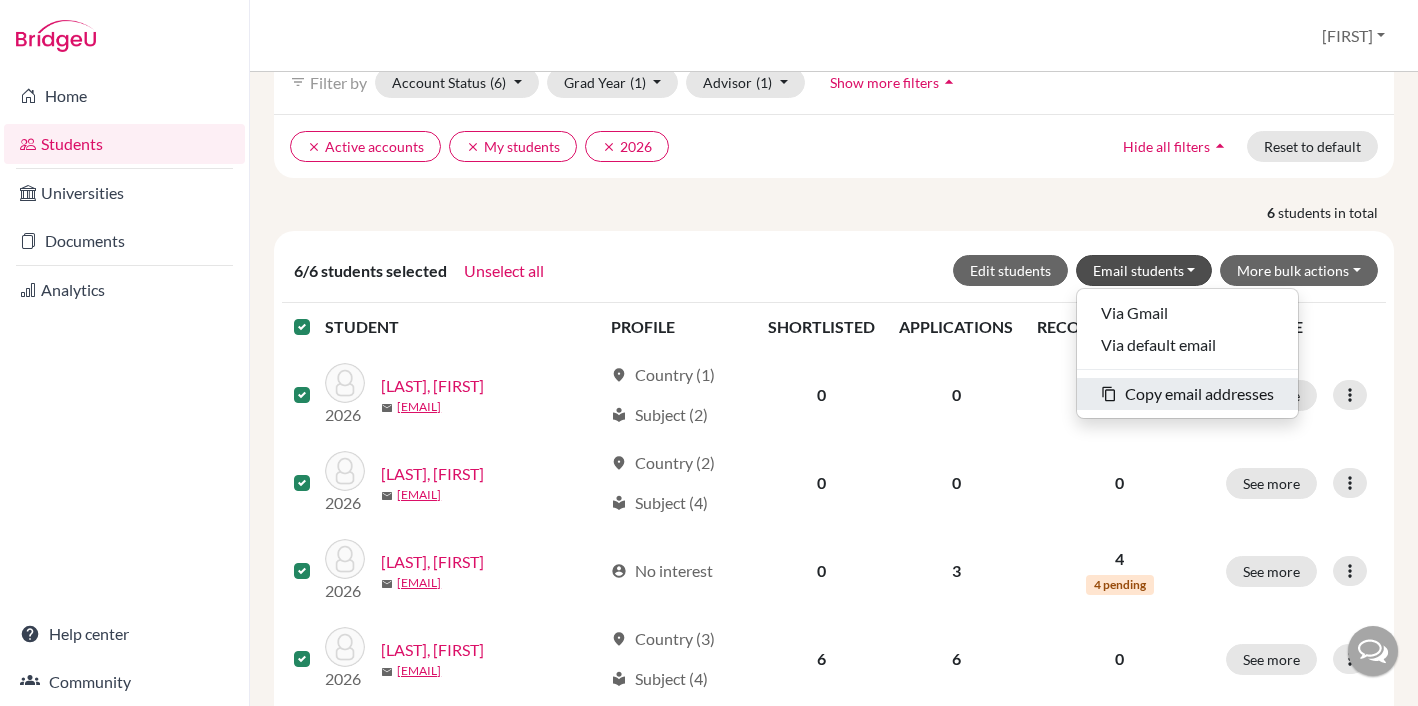 click on "content_copy Copy email addresses" at bounding box center (1187, 394) 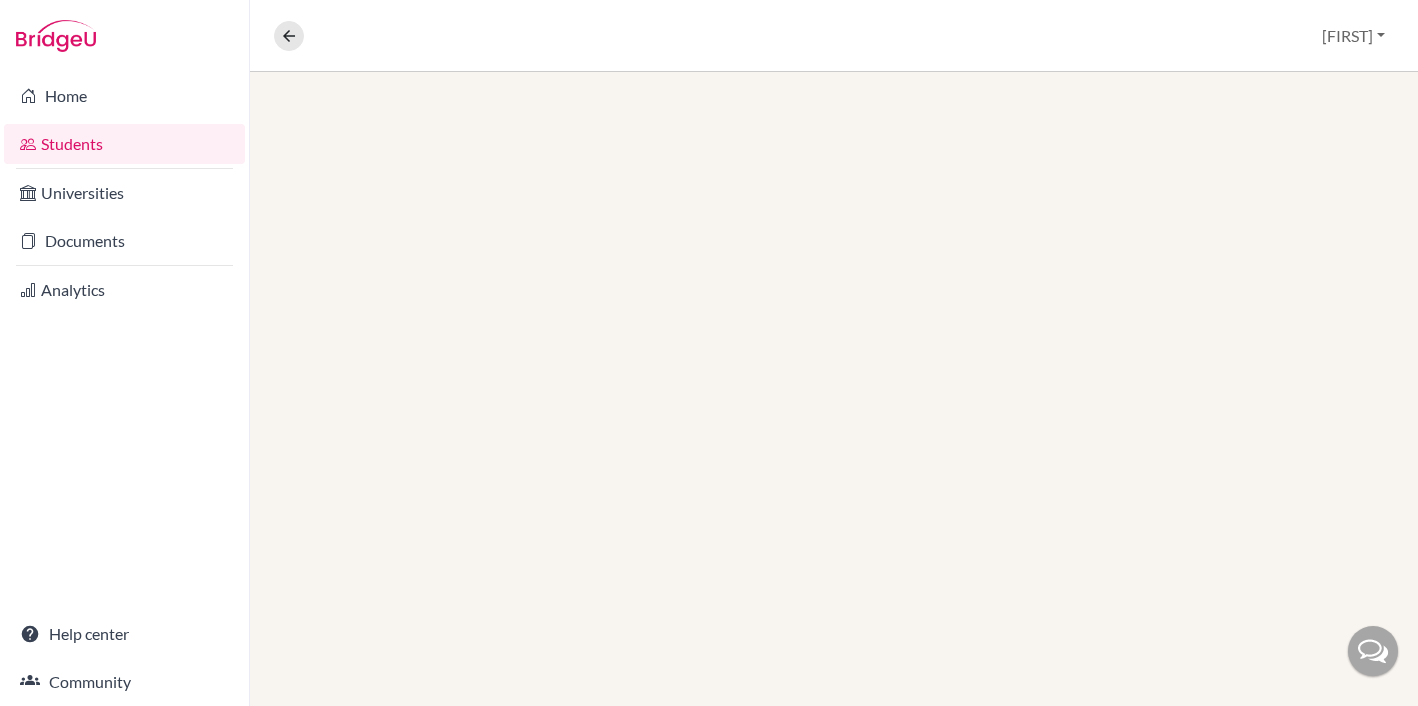 scroll, scrollTop: 0, scrollLeft: 0, axis: both 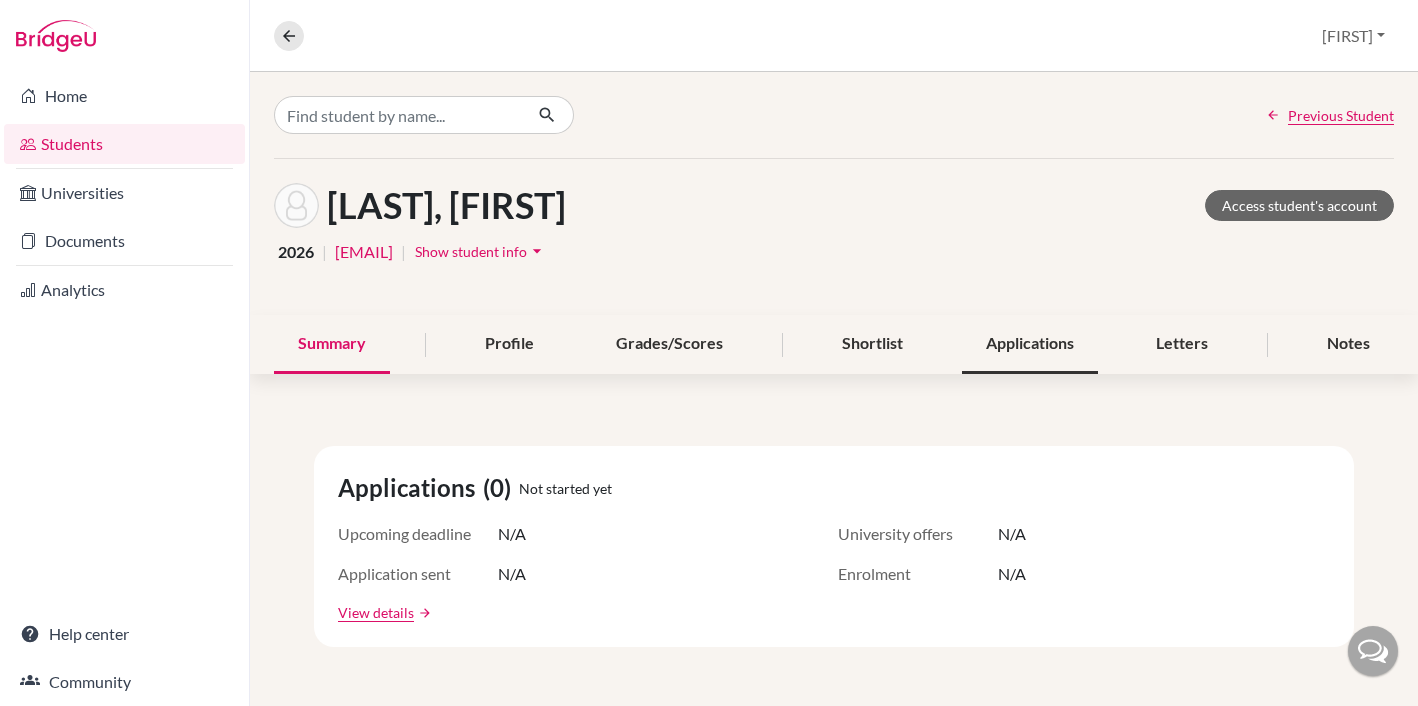 click on "Applications" at bounding box center [1030, 344] 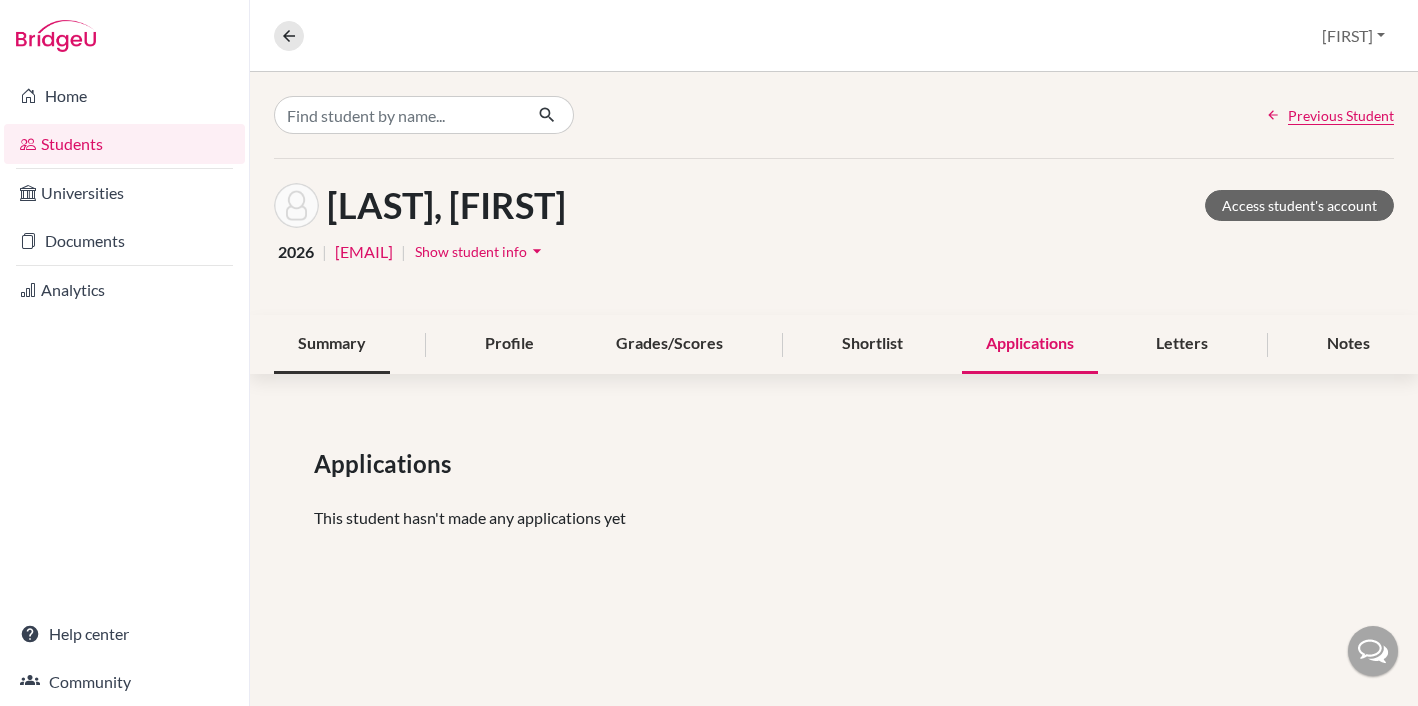 click on "Summary" at bounding box center [332, 344] 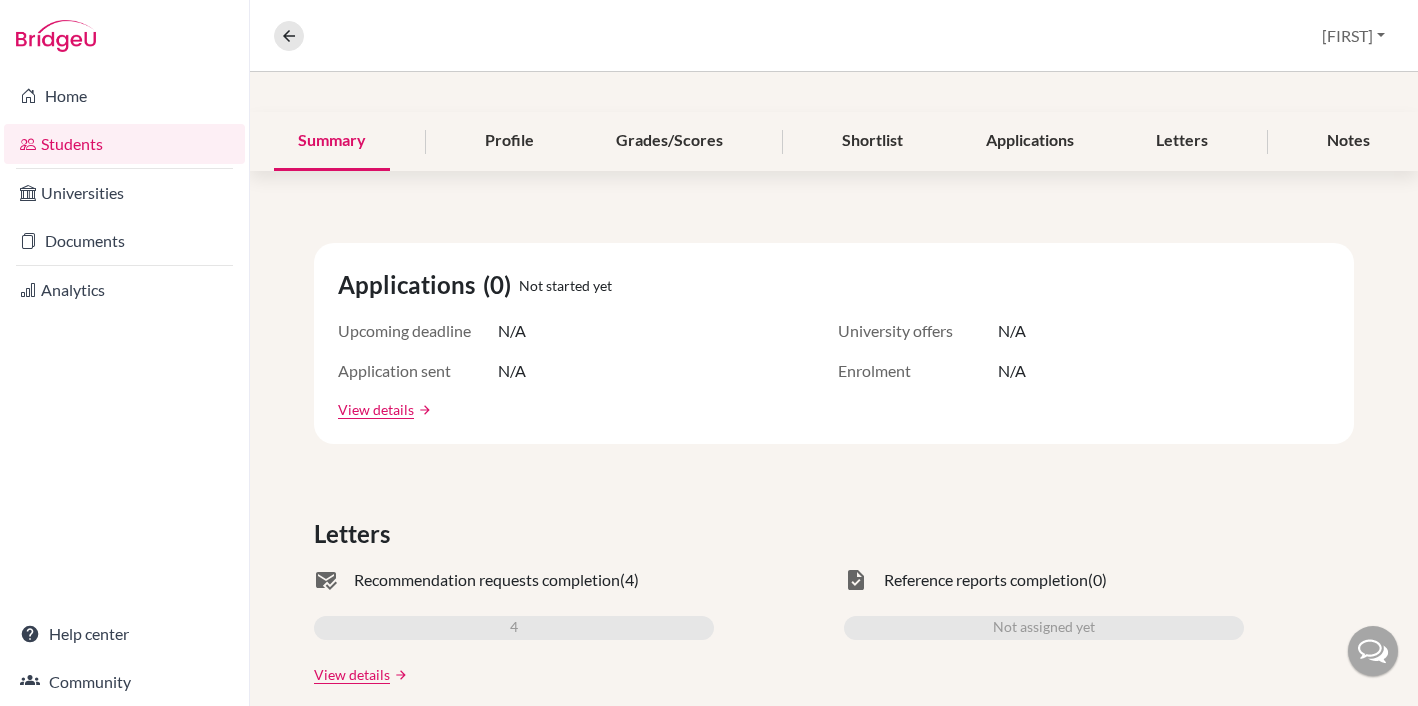 scroll, scrollTop: 0, scrollLeft: 0, axis: both 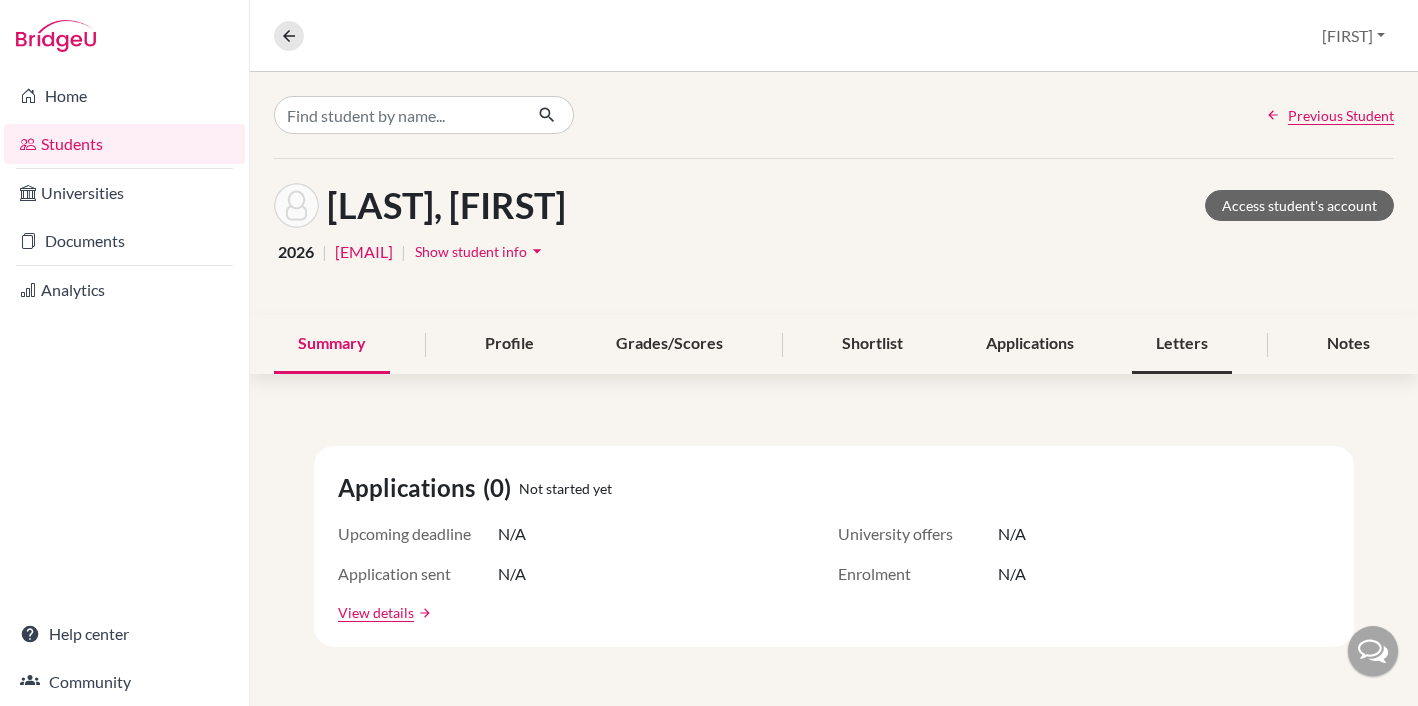 click on "Letters" at bounding box center [1182, 344] 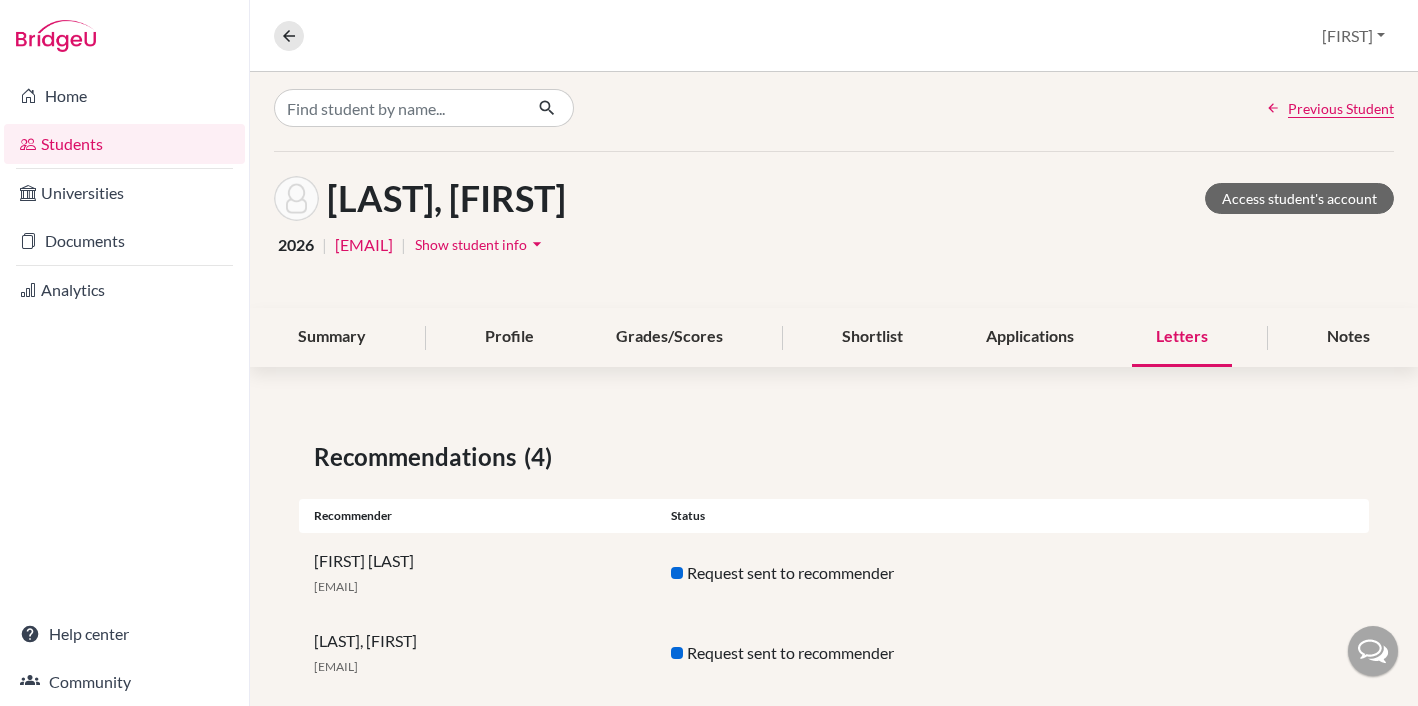 scroll, scrollTop: 0, scrollLeft: 0, axis: both 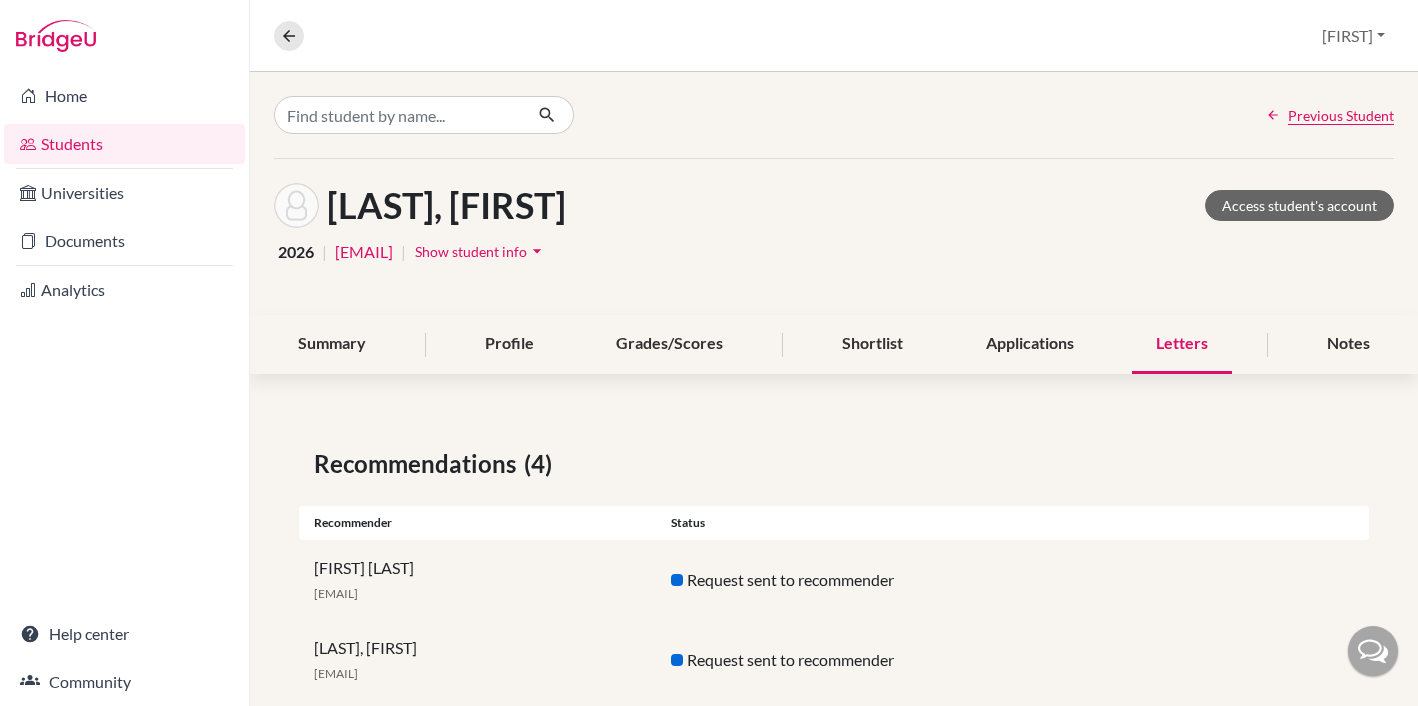click on "Previous Student" 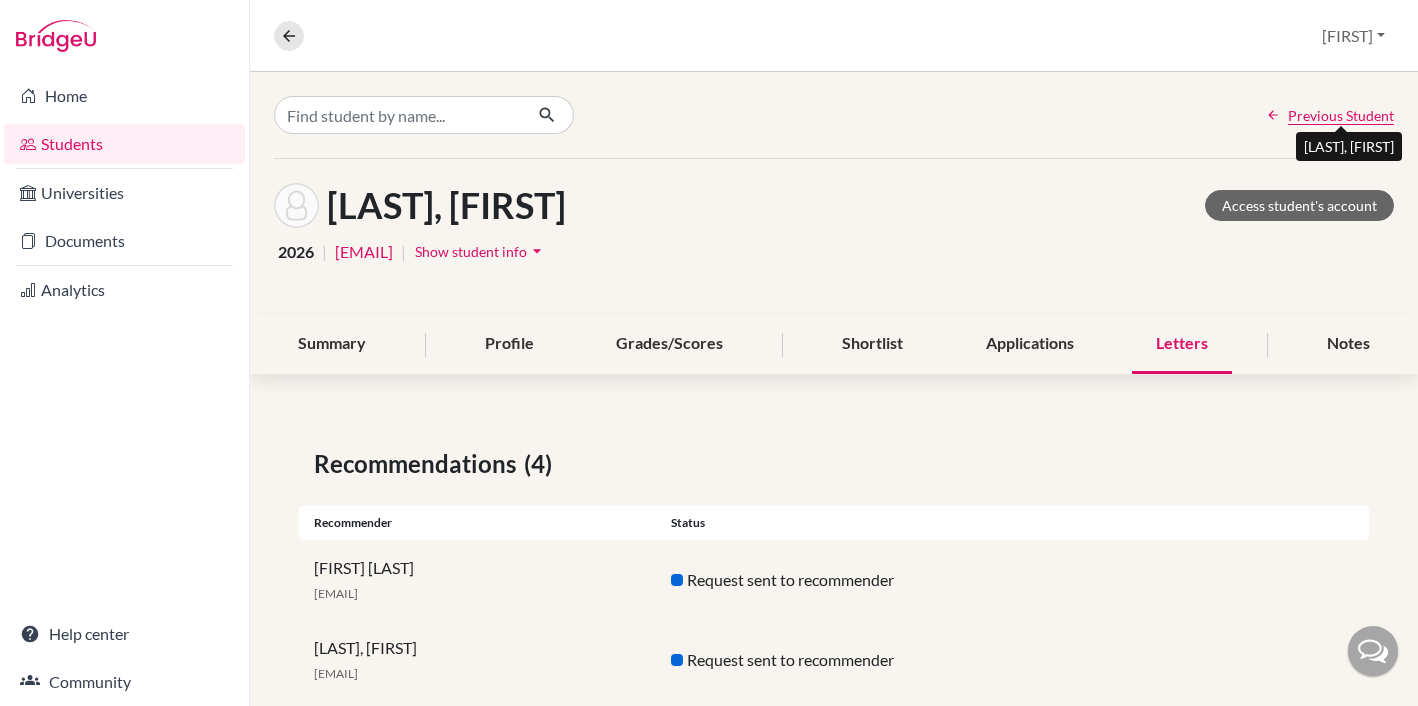 click on "Previous Student" at bounding box center [1341, 115] 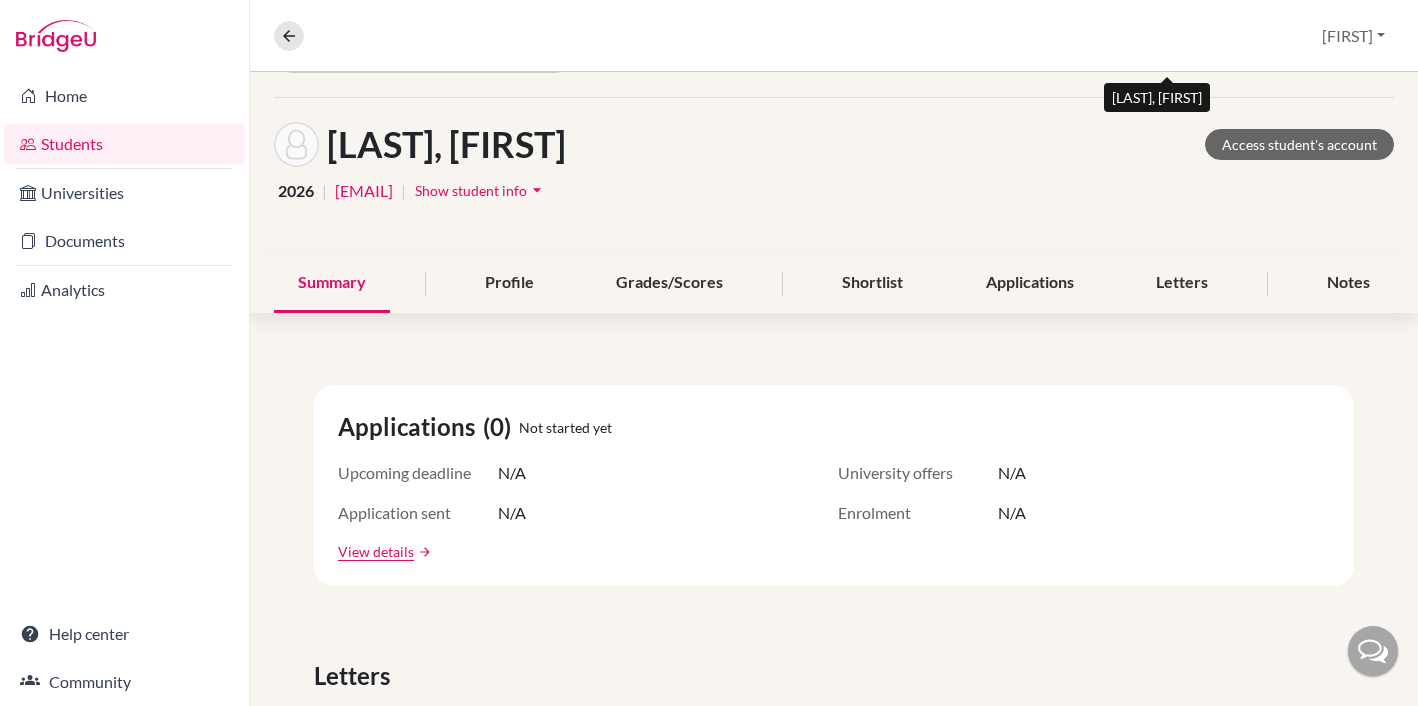 scroll, scrollTop: 0, scrollLeft: 0, axis: both 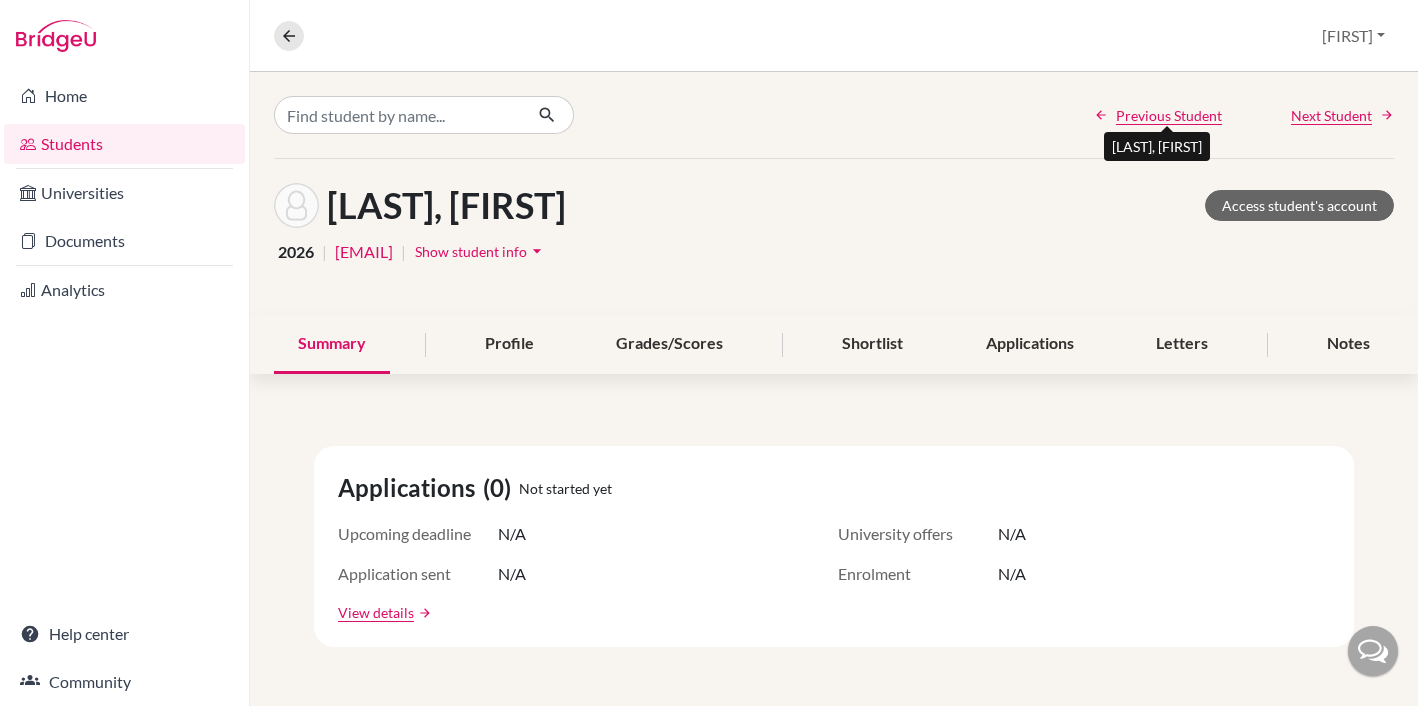 click on "Students" at bounding box center [124, 144] 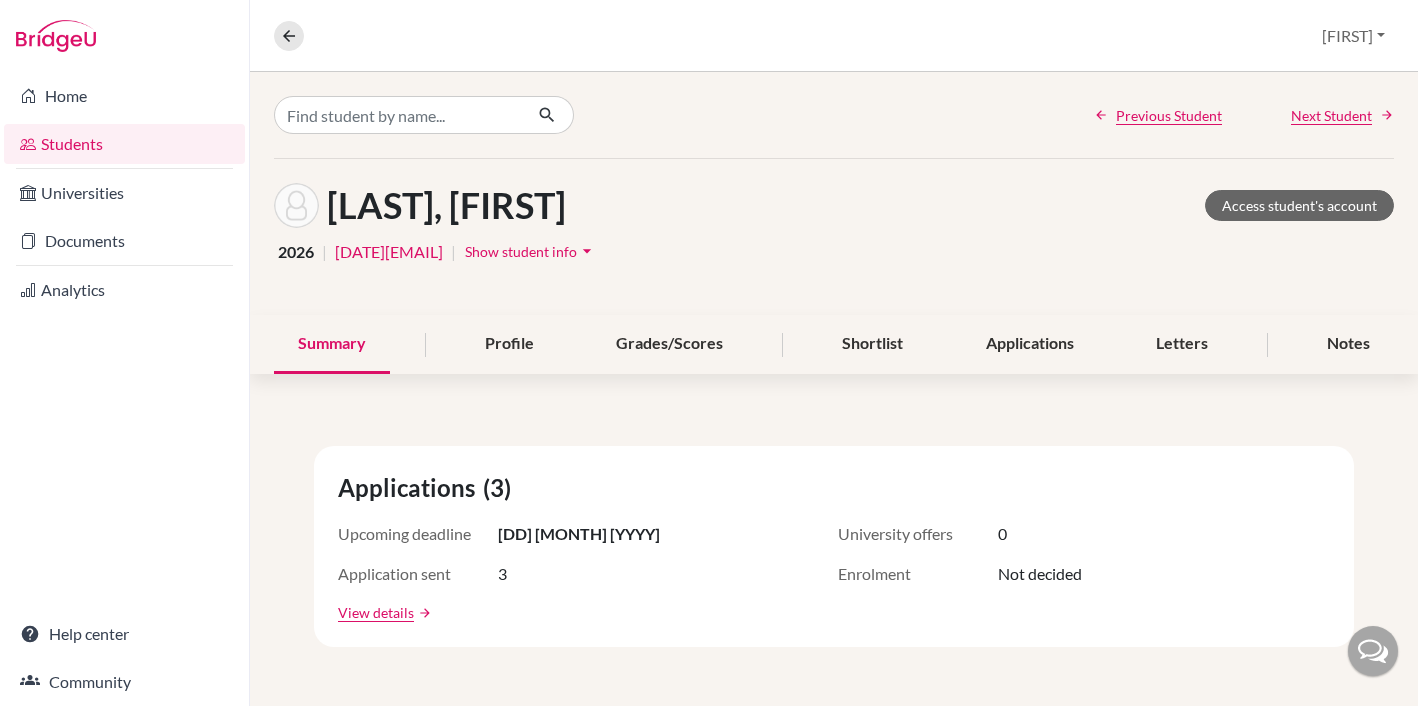 scroll, scrollTop: 0, scrollLeft: 0, axis: both 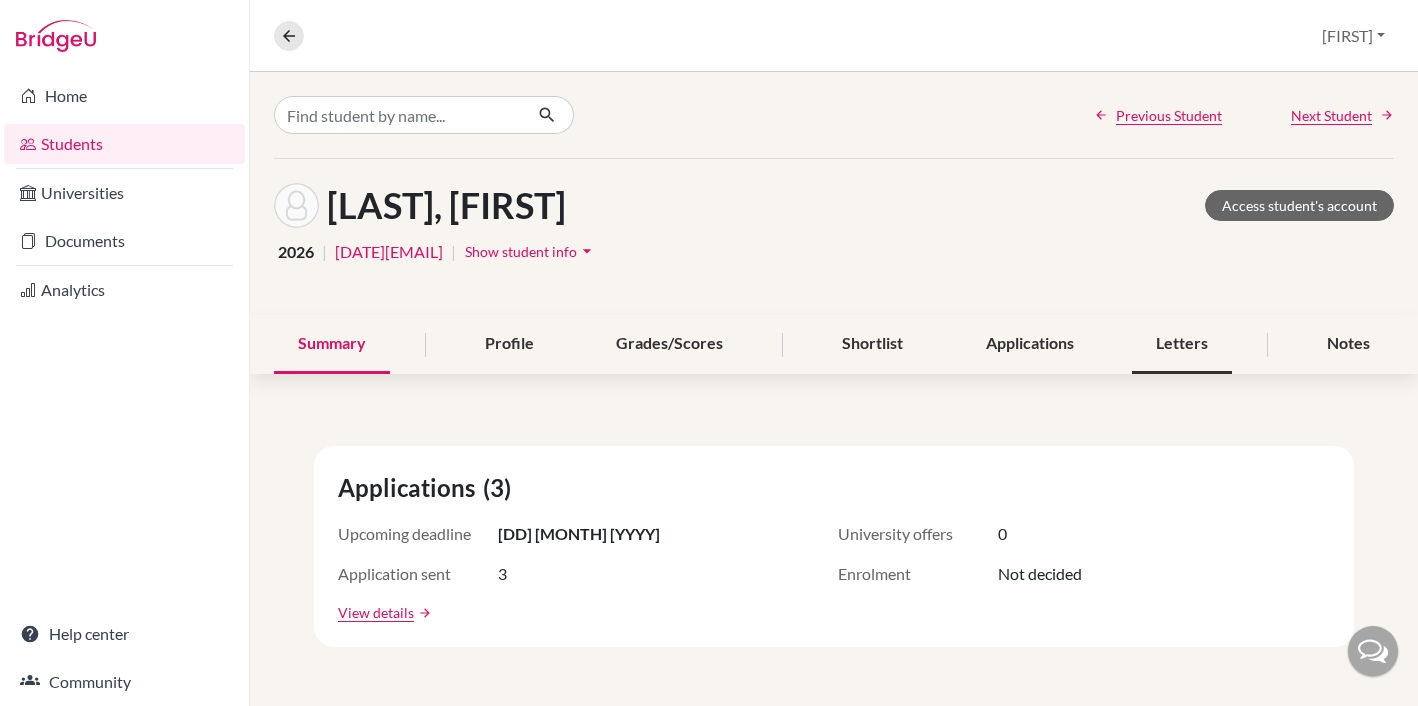click on "Letters" at bounding box center (1182, 344) 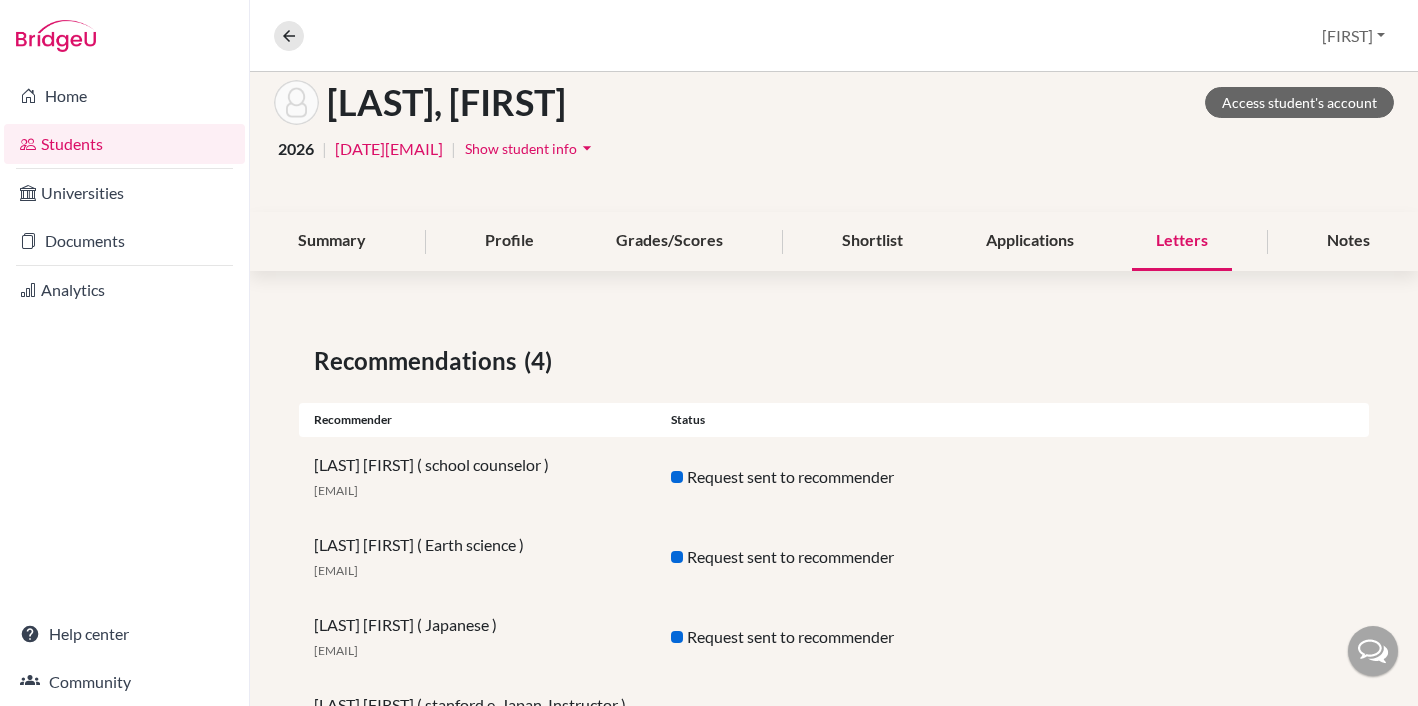 scroll, scrollTop: 0, scrollLeft: 0, axis: both 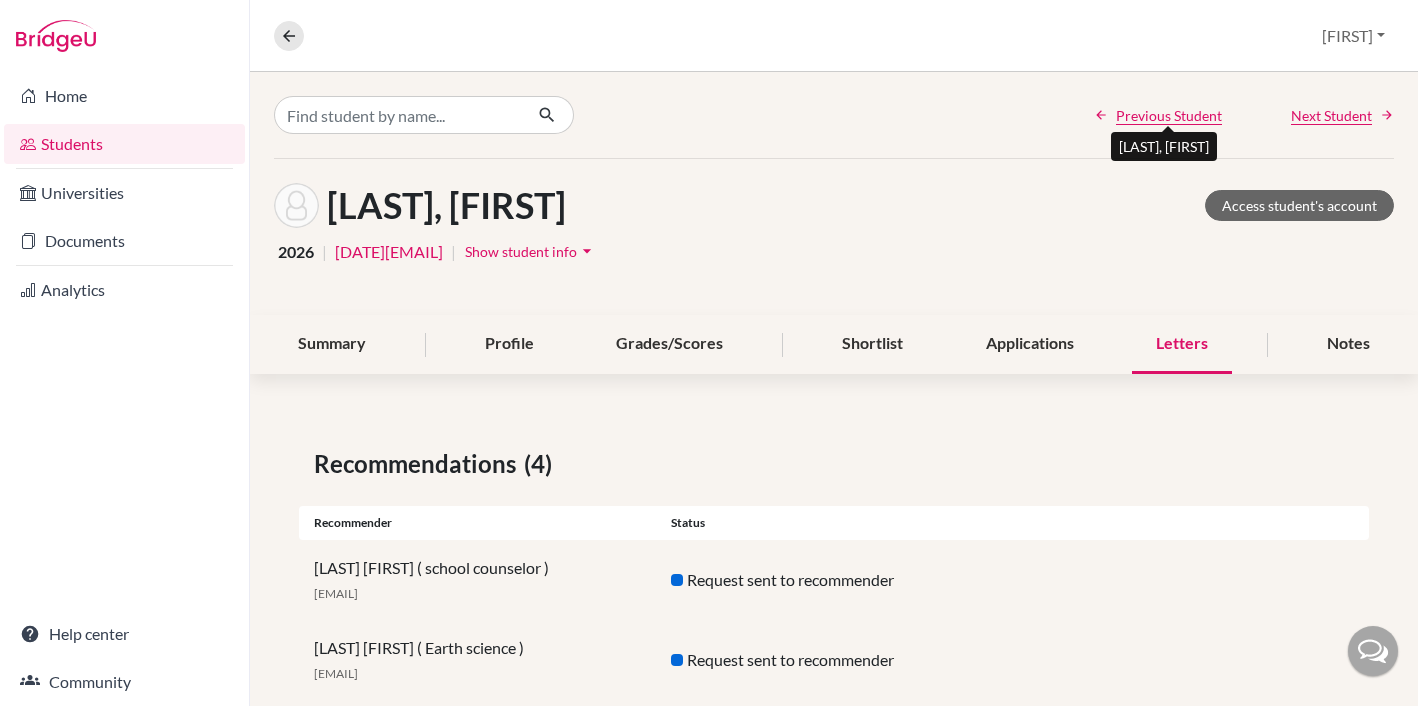 click on "Previous Student" at bounding box center (1169, 115) 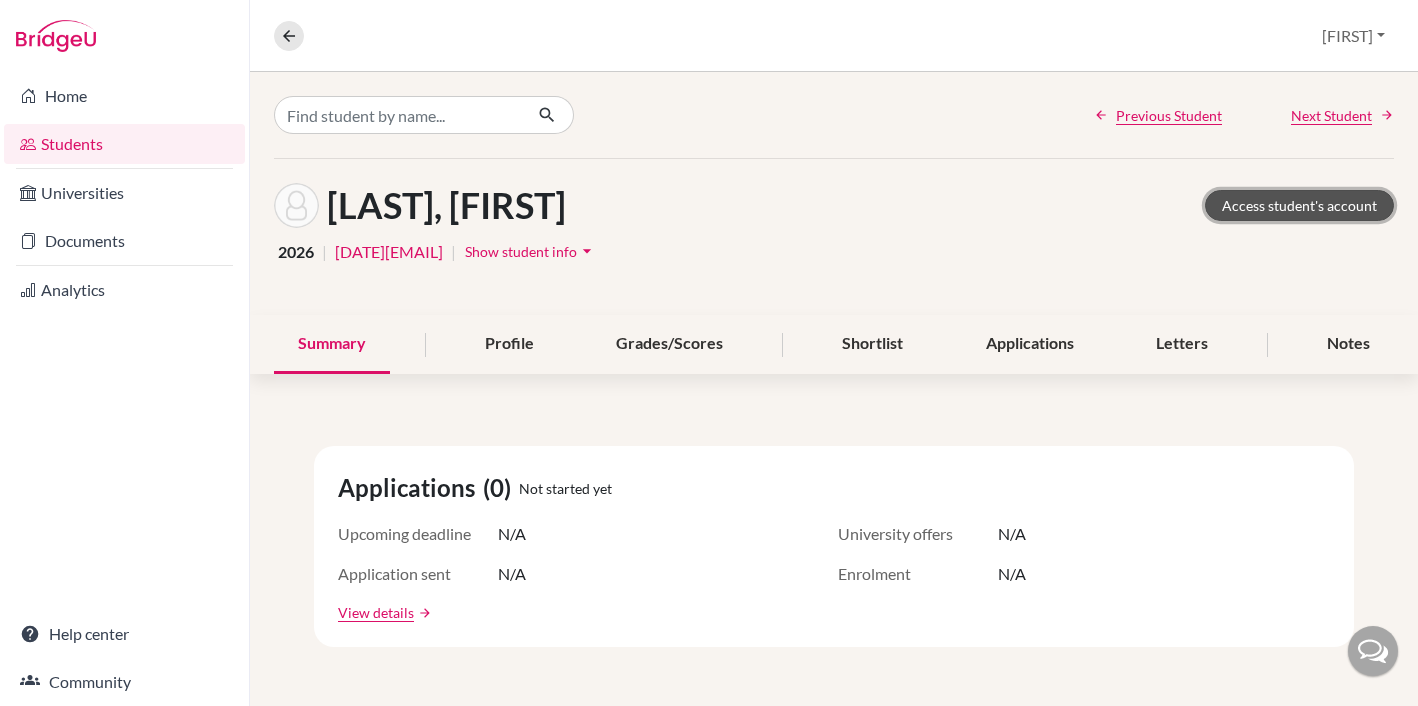 click on "Access student's account" at bounding box center [1299, 205] 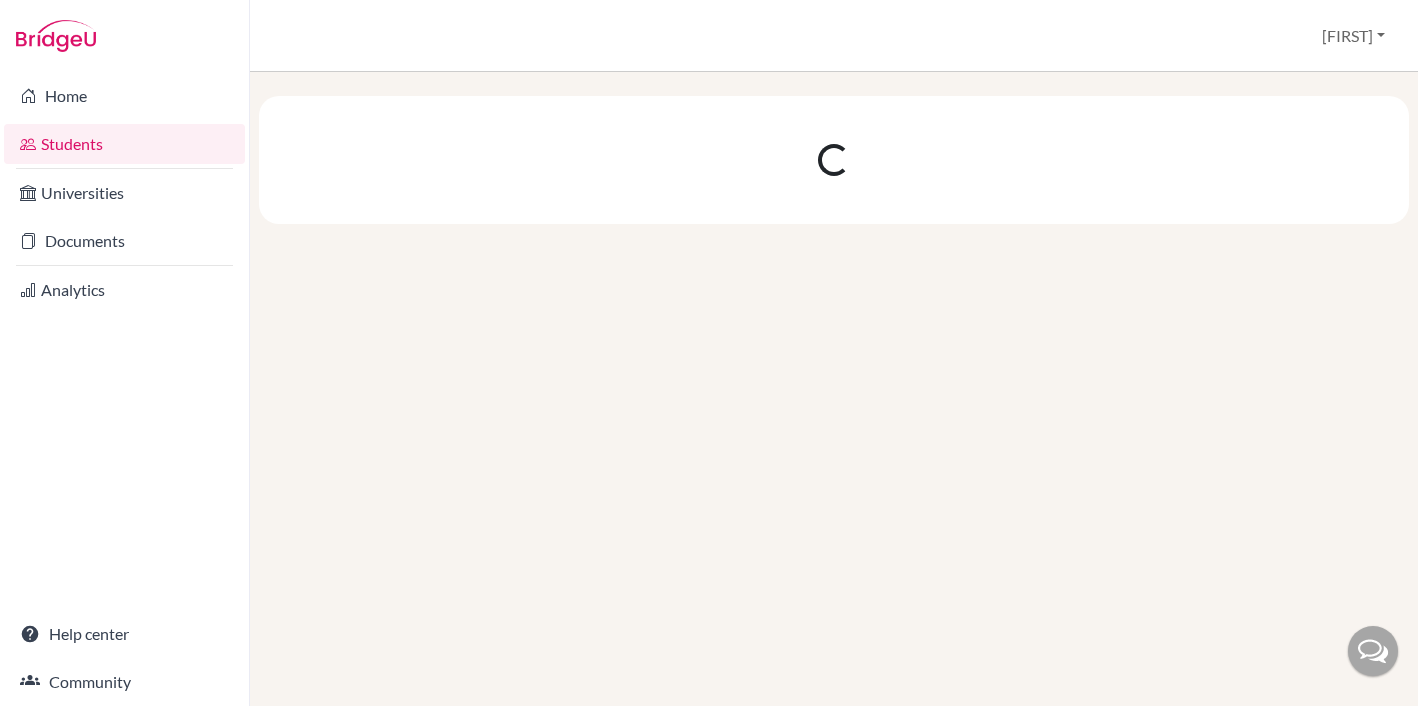 scroll, scrollTop: 0, scrollLeft: 0, axis: both 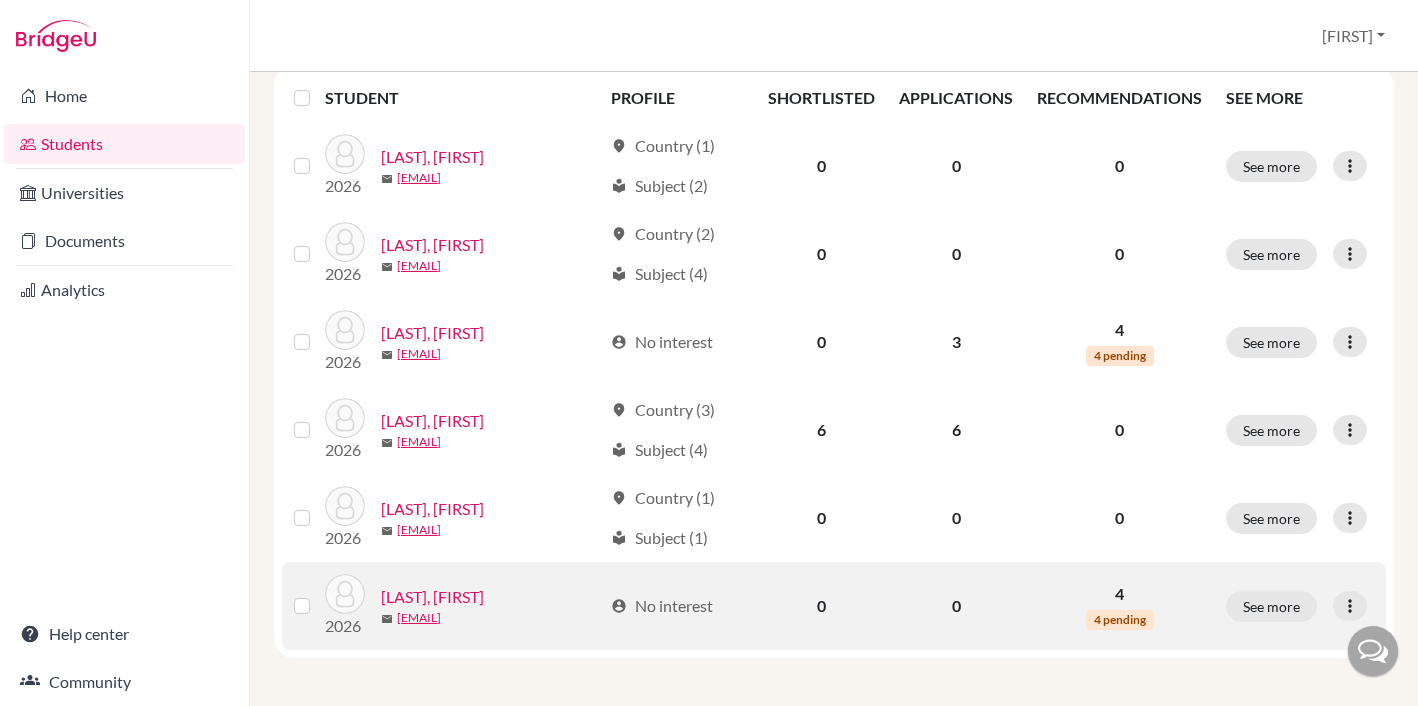 click on "[LAST], [FIRST]" at bounding box center [432, 597] 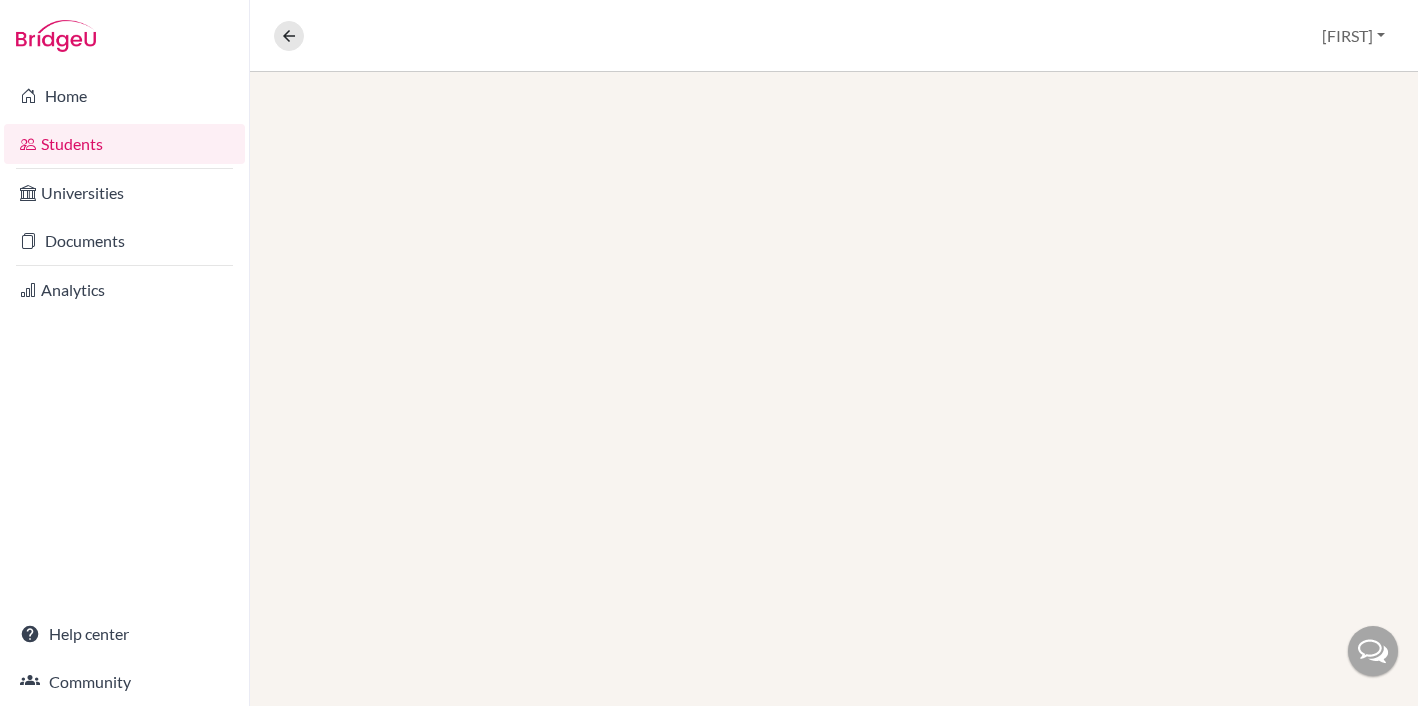 scroll, scrollTop: 0, scrollLeft: 0, axis: both 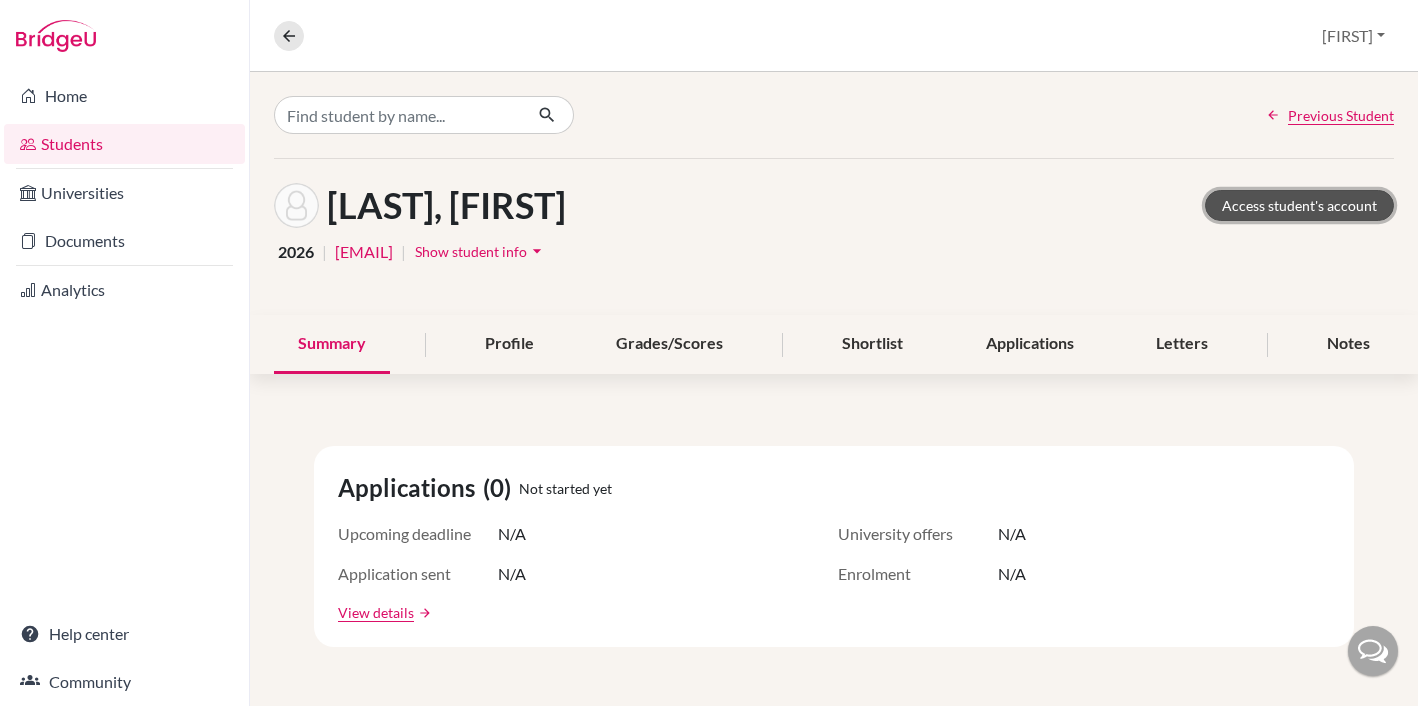 click on "Access student's account" at bounding box center [1299, 205] 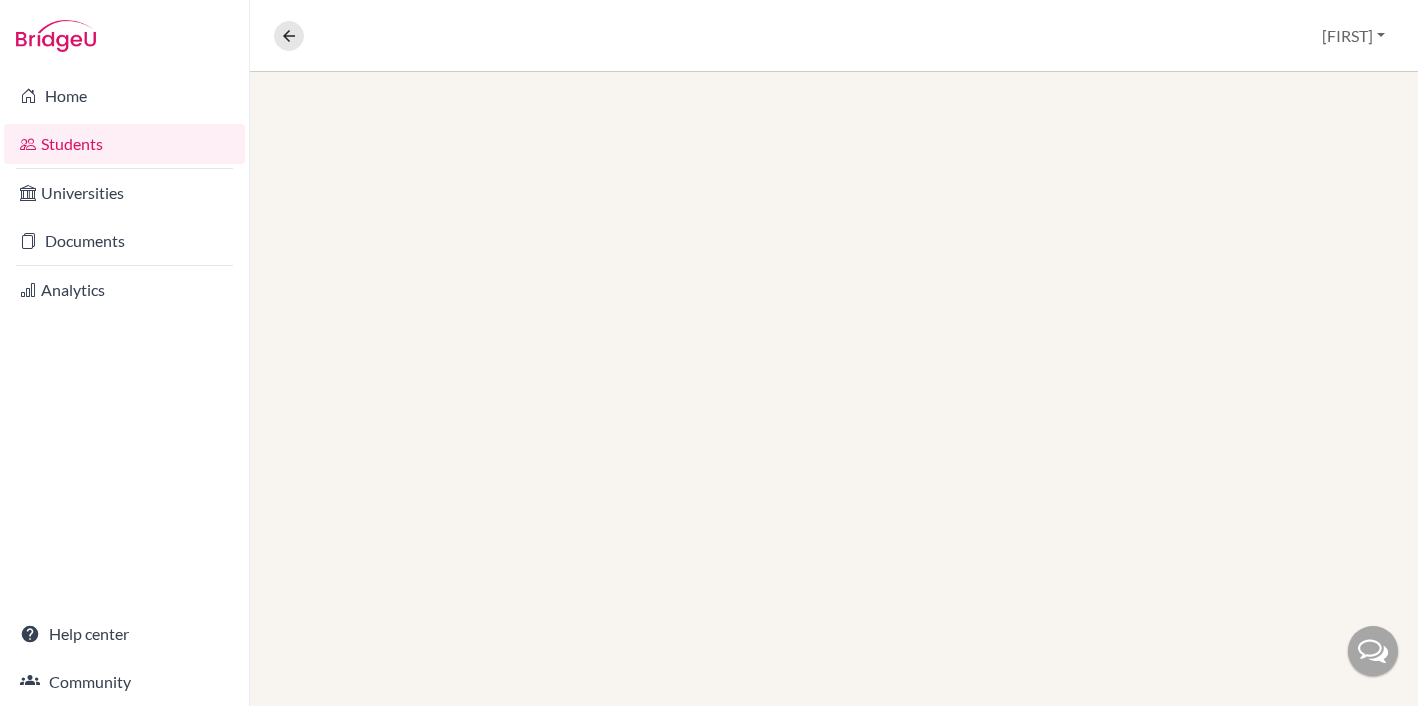 scroll, scrollTop: 0, scrollLeft: 0, axis: both 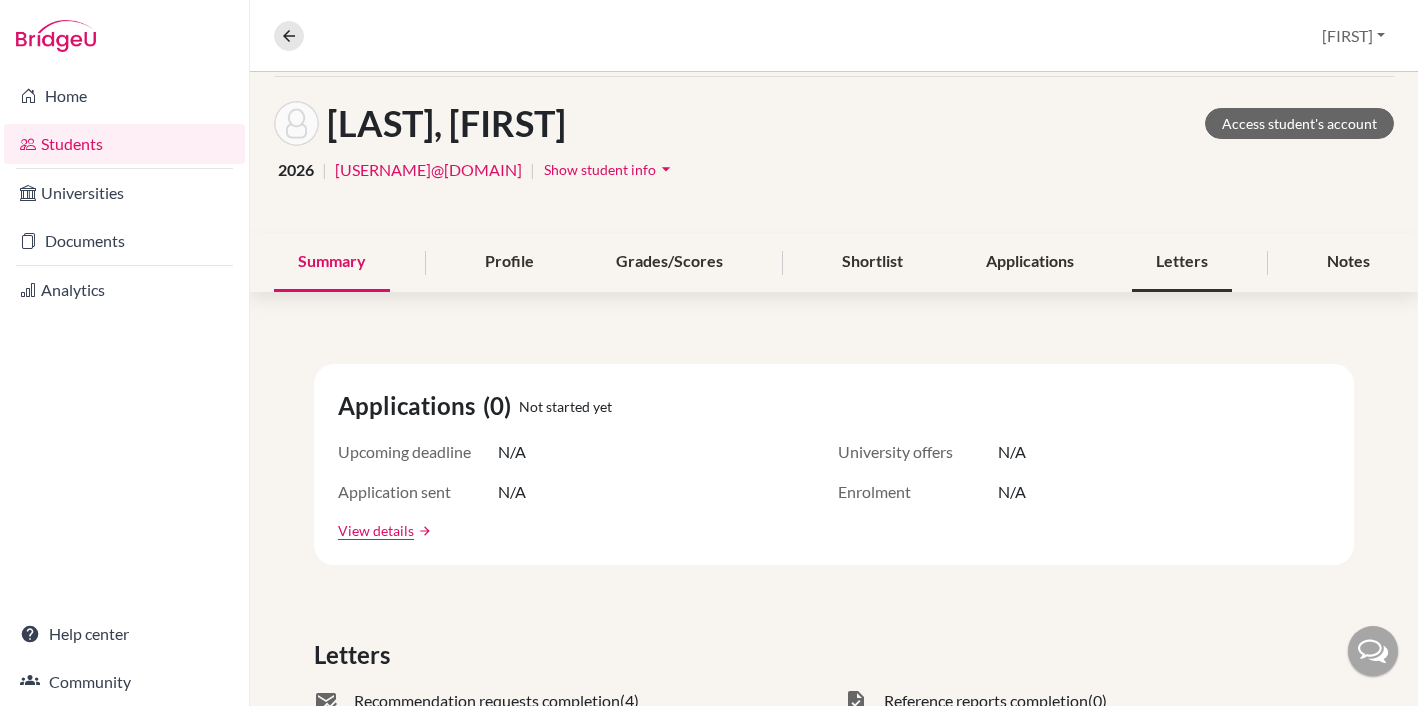 click on "Letters" at bounding box center (1182, 262) 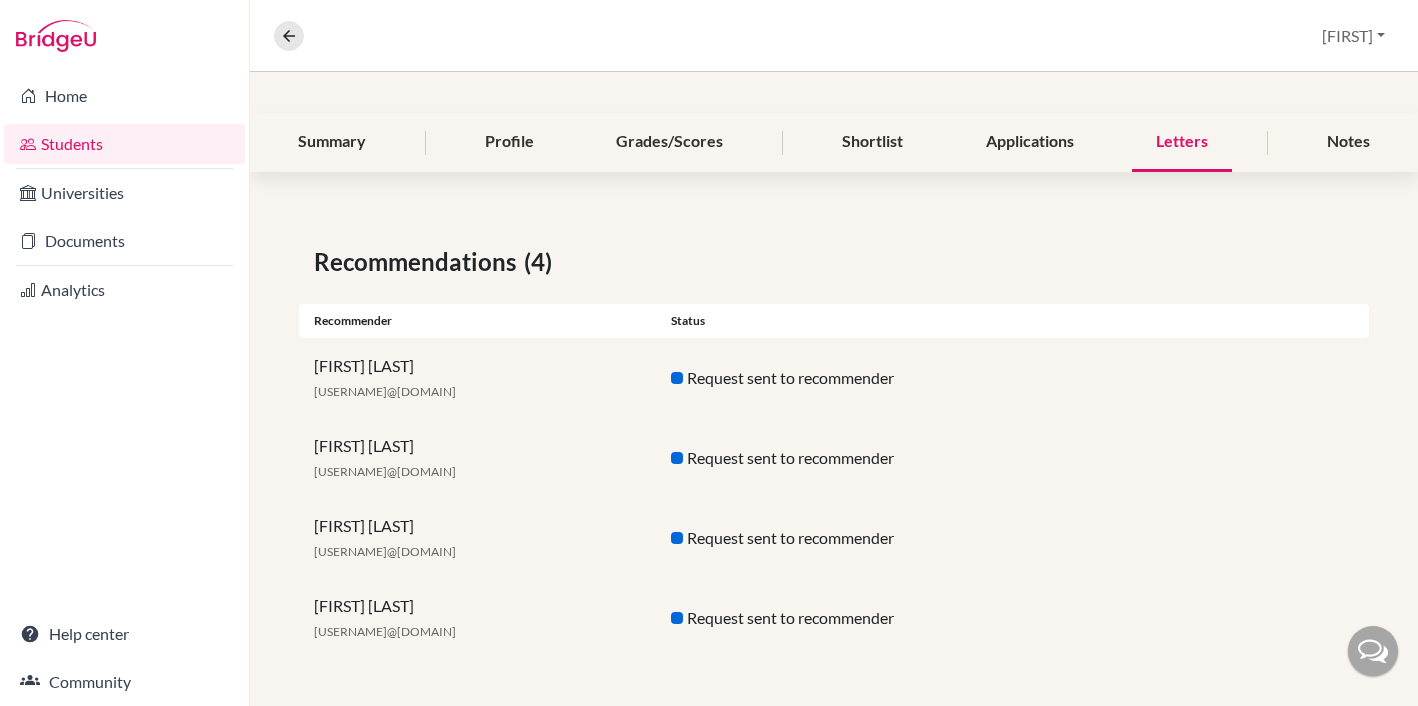 scroll, scrollTop: 0, scrollLeft: 0, axis: both 